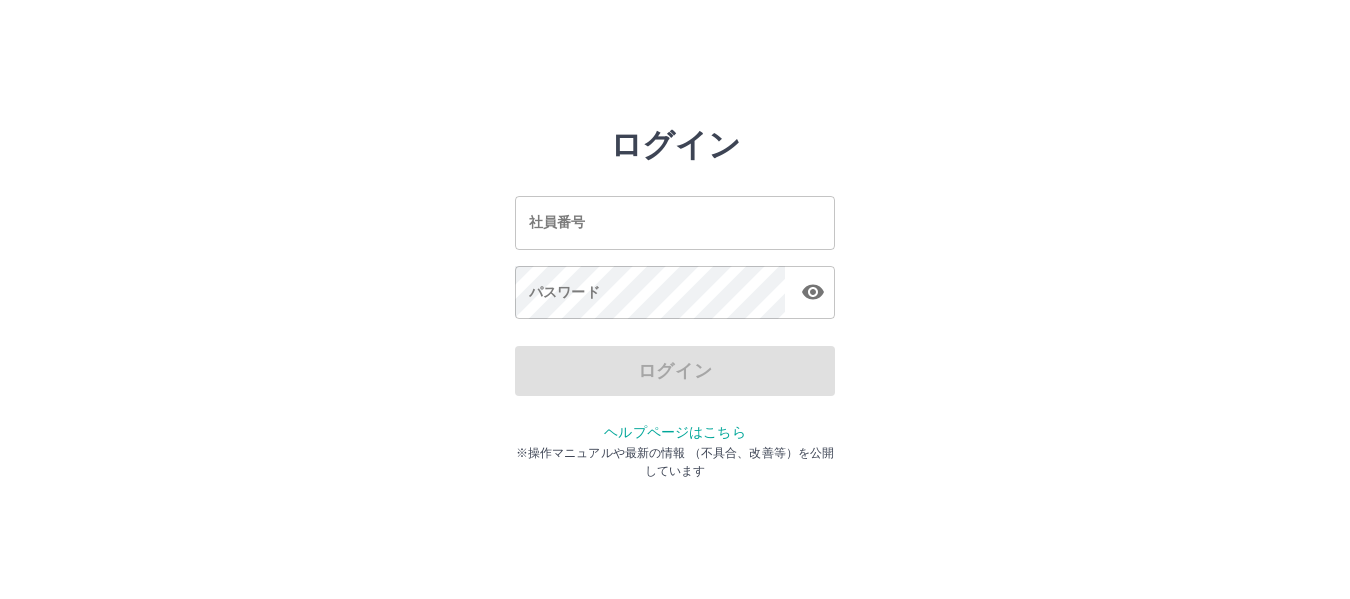 scroll, scrollTop: 0, scrollLeft: 0, axis: both 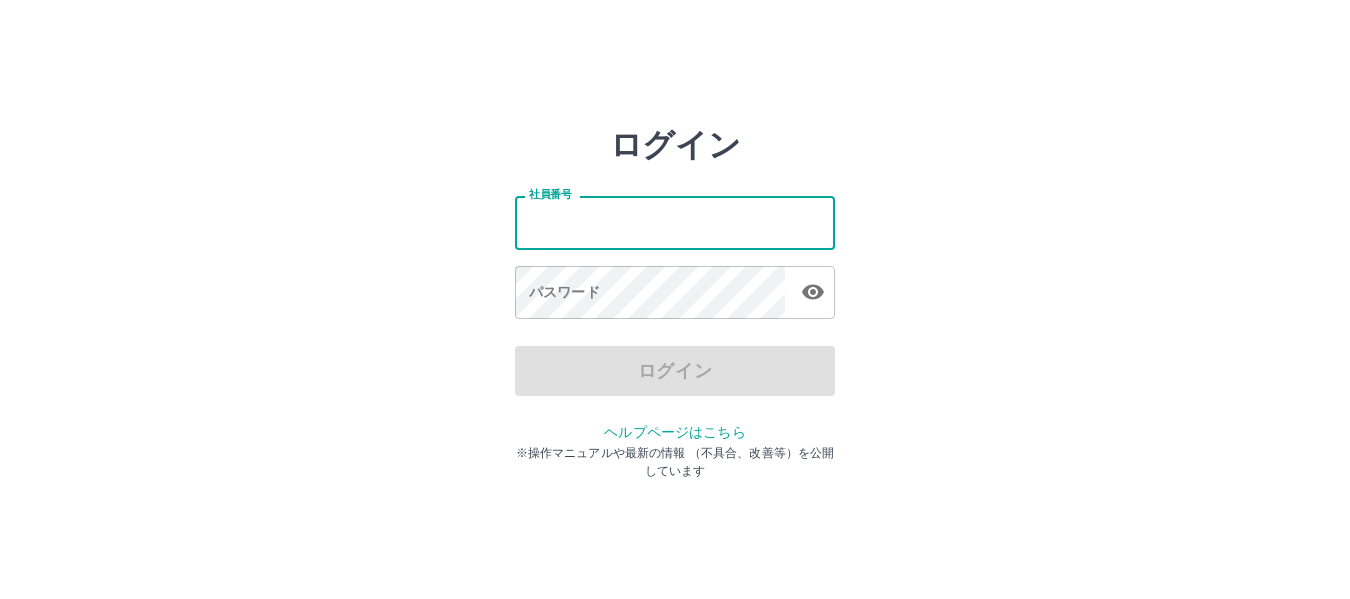 click on "社員番号" at bounding box center (675, 222) 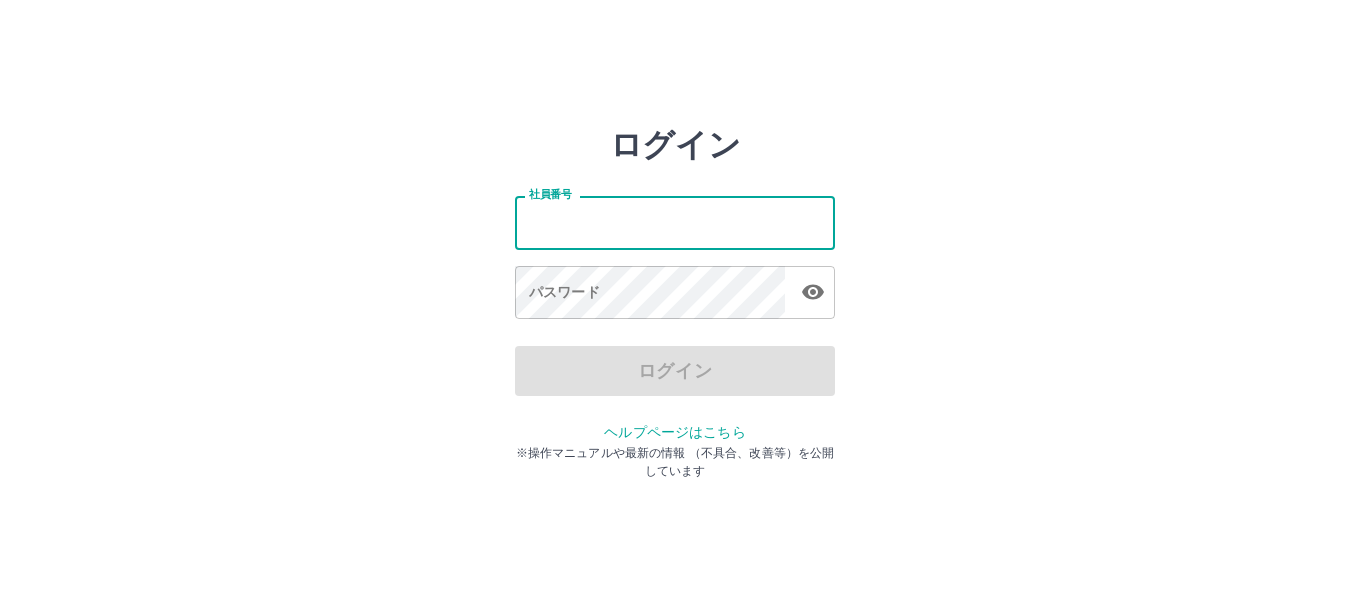 type on "*******" 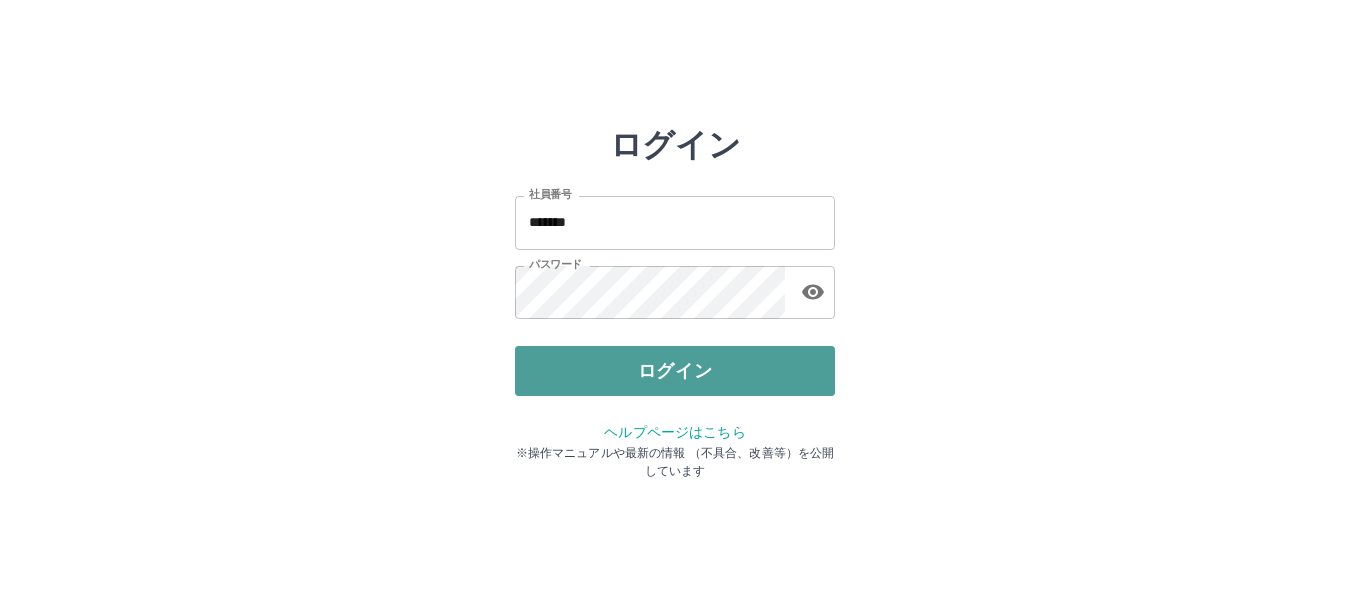 click on "ログイン" at bounding box center [675, 371] 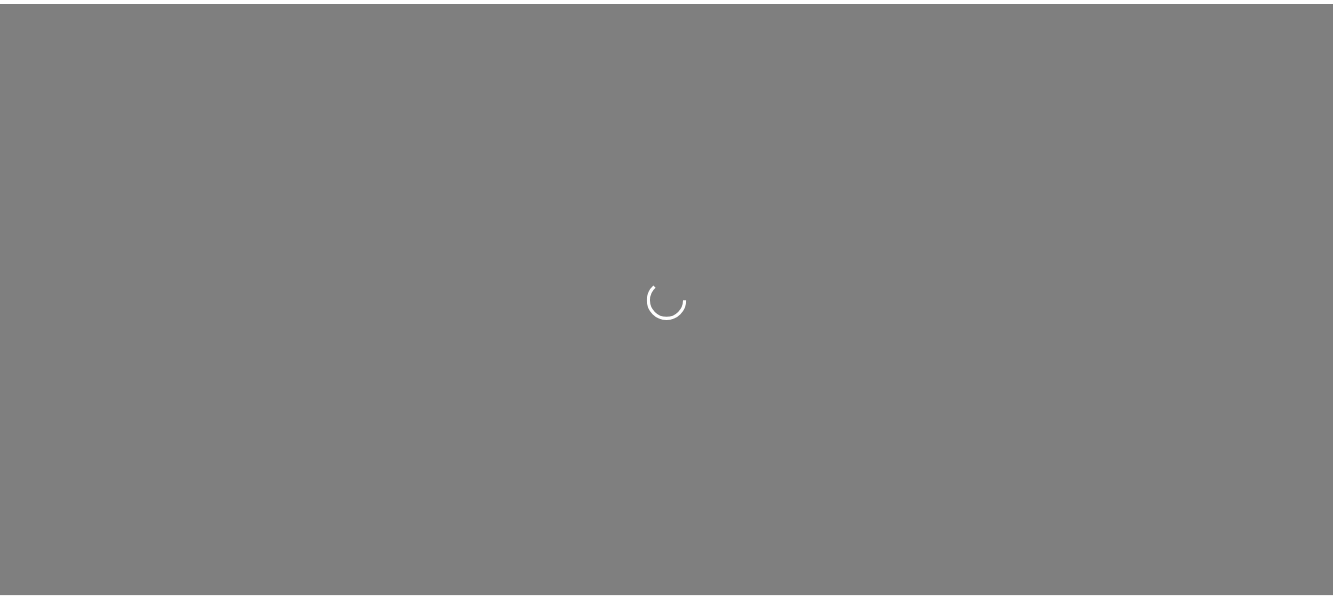 scroll, scrollTop: 0, scrollLeft: 0, axis: both 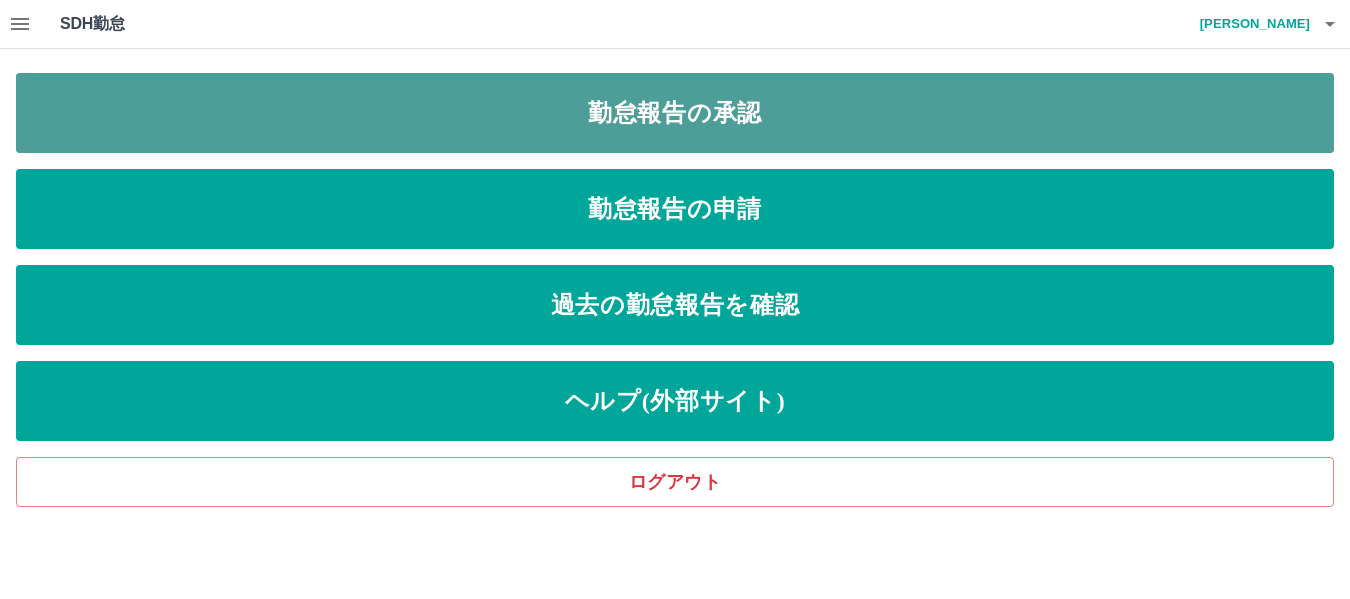 click on "勤怠報告の承認" at bounding box center (675, 113) 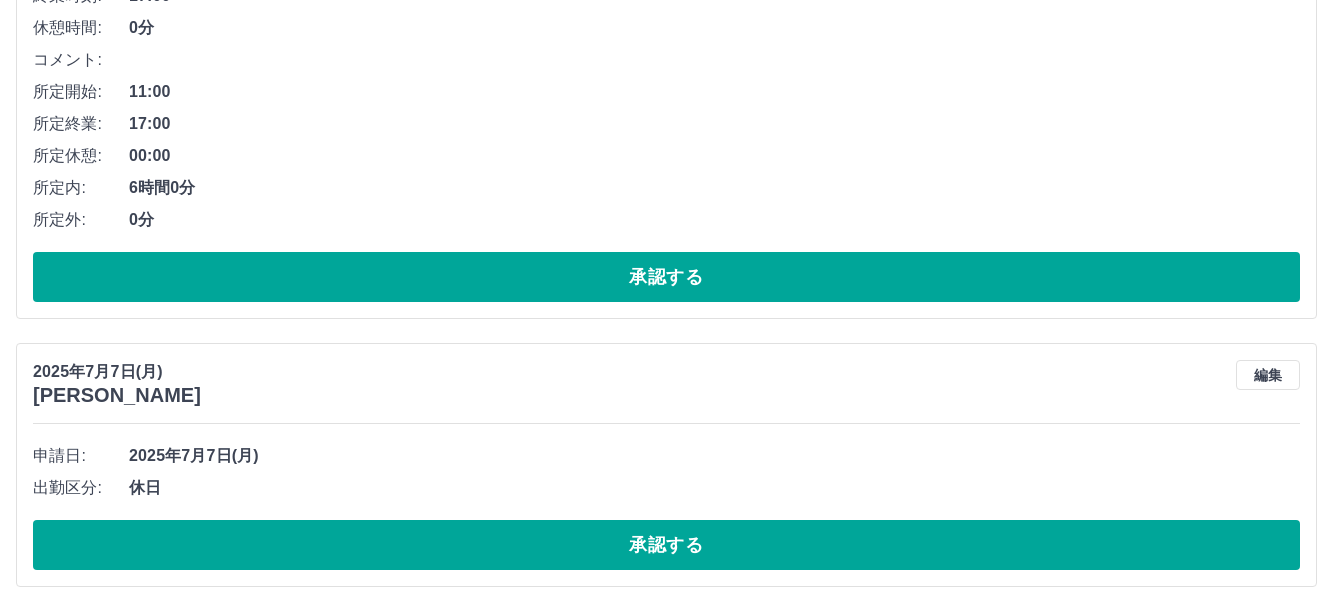 scroll, scrollTop: 4030, scrollLeft: 0, axis: vertical 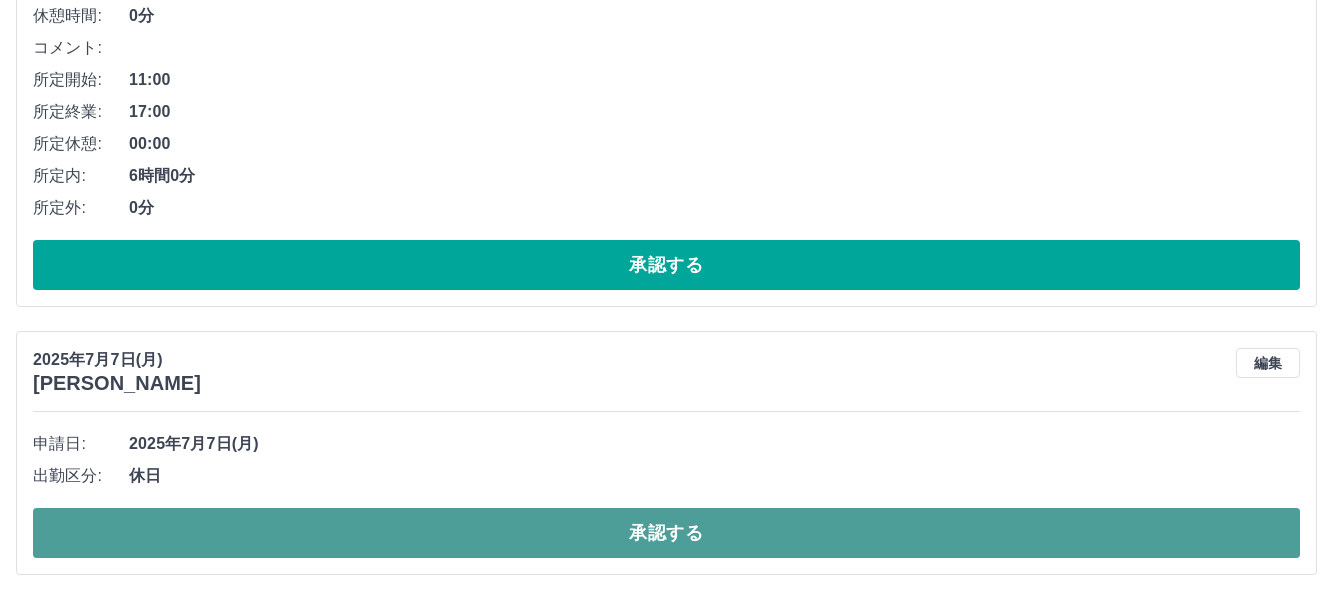 click on "承認する" at bounding box center [666, 533] 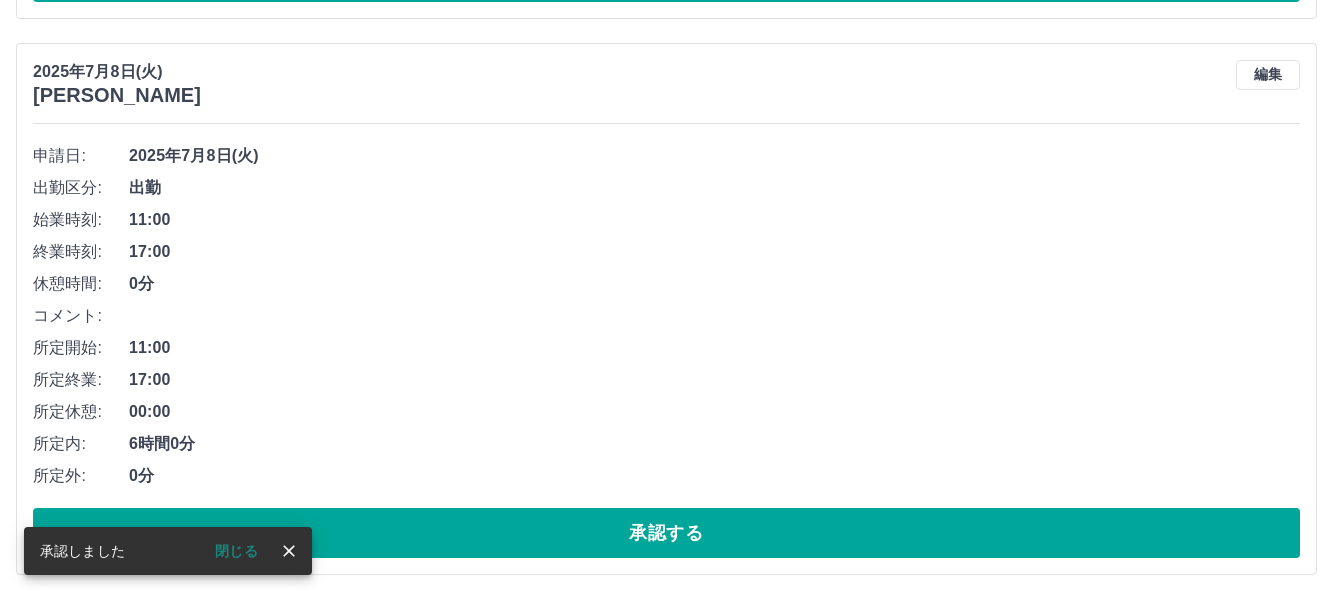 scroll, scrollTop: 3762, scrollLeft: 0, axis: vertical 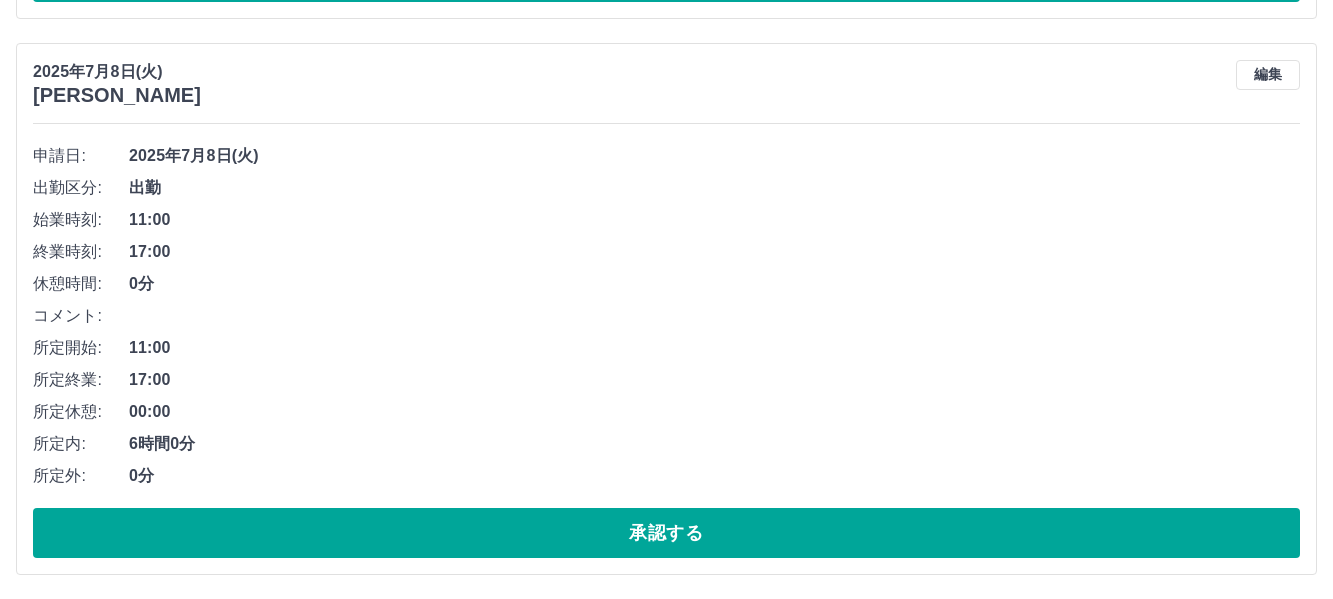 click on "所定終業: 17:00" at bounding box center (666, 380) 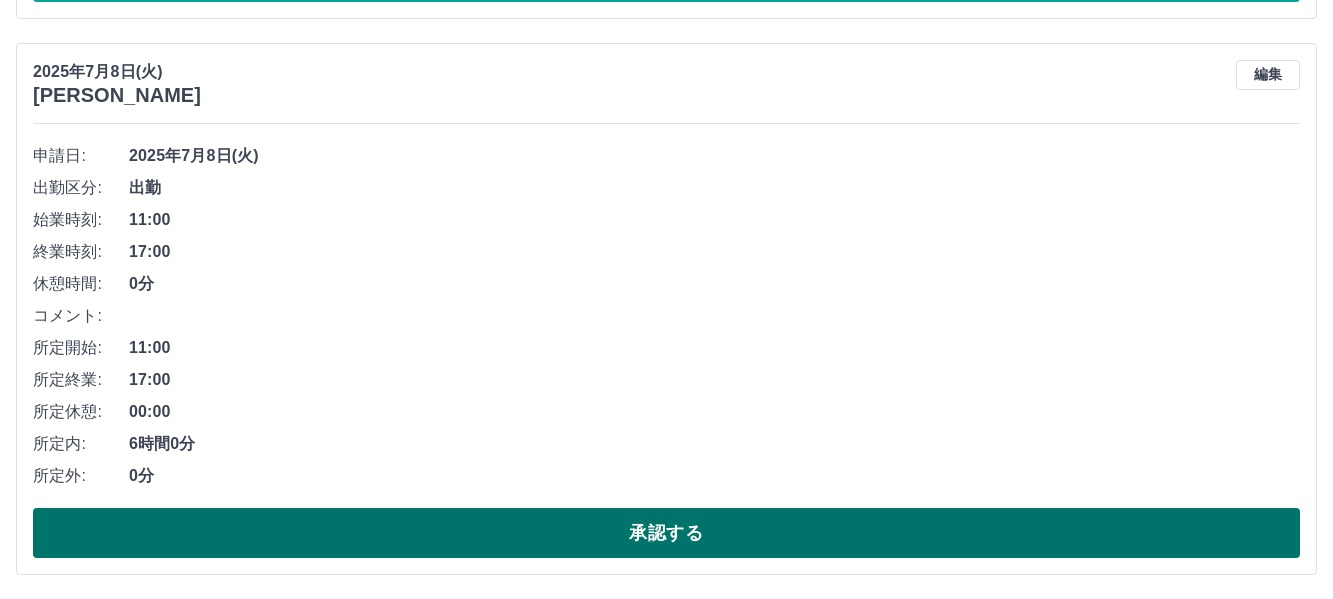click on "承認する" at bounding box center [666, 533] 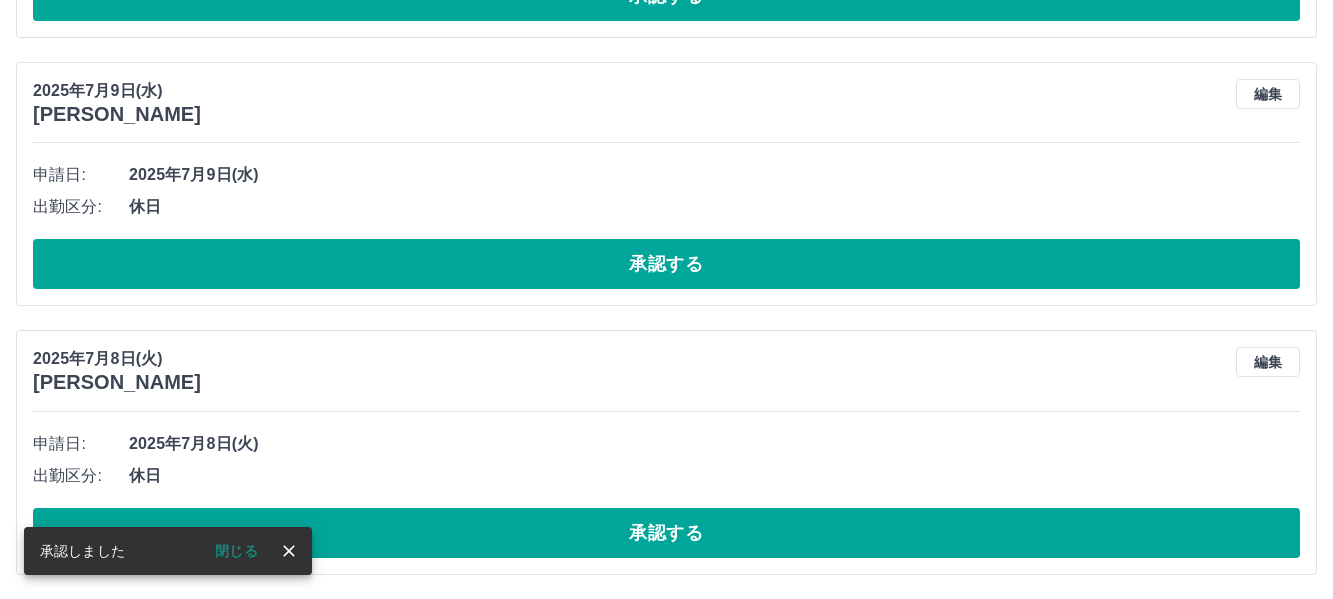 scroll, scrollTop: 3206, scrollLeft: 0, axis: vertical 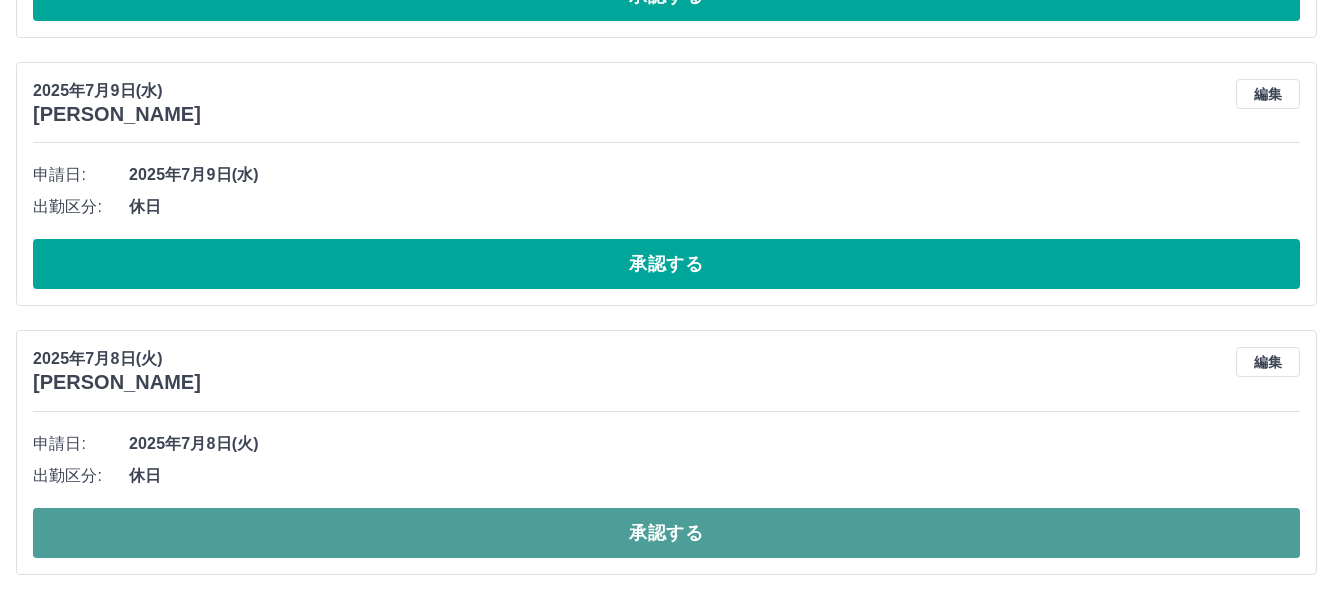 click on "承認する" at bounding box center (666, 533) 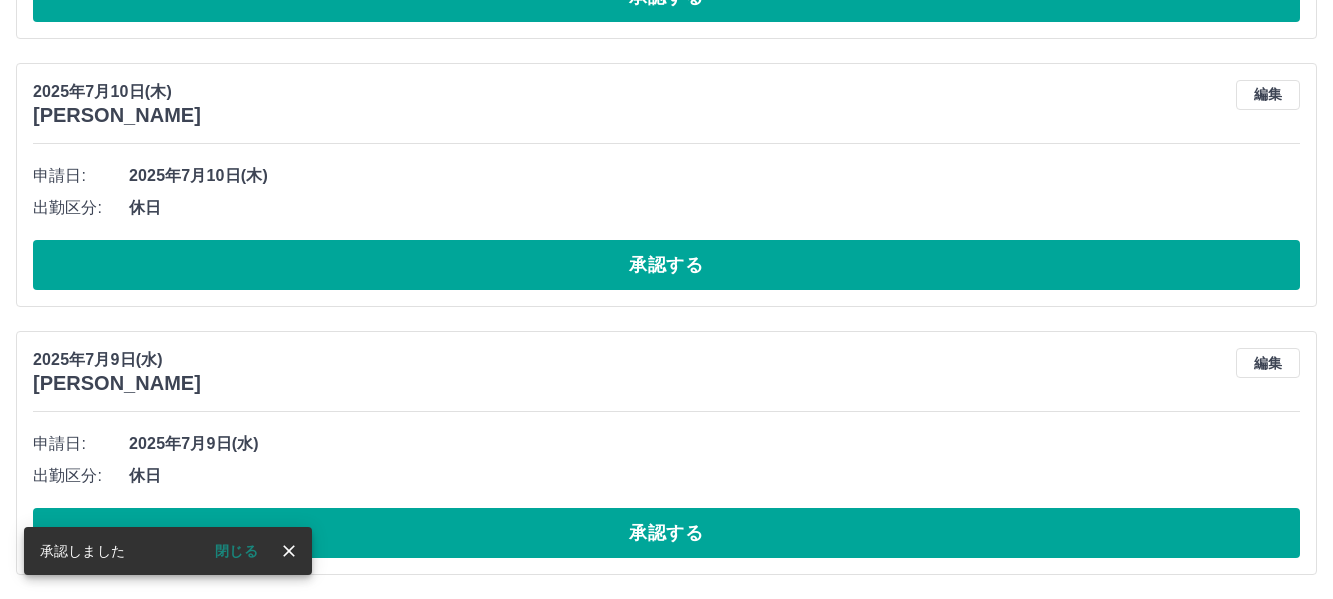 scroll, scrollTop: 2937, scrollLeft: 0, axis: vertical 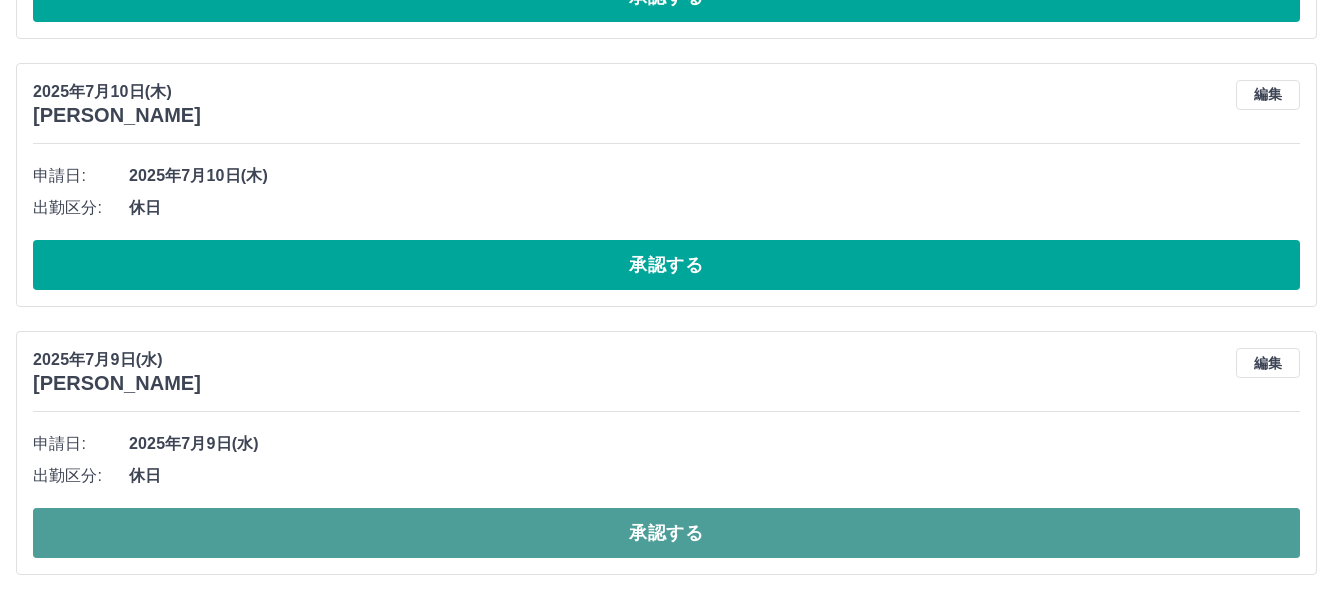 click on "承認する" at bounding box center (666, 533) 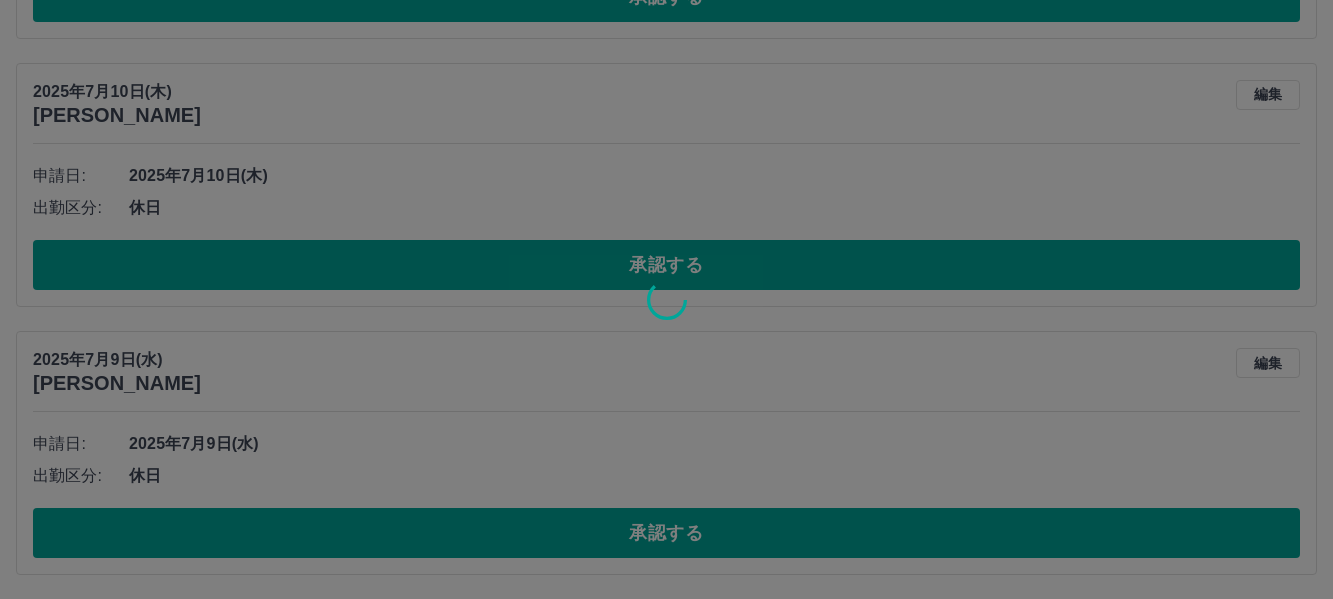 scroll, scrollTop: 2669, scrollLeft: 0, axis: vertical 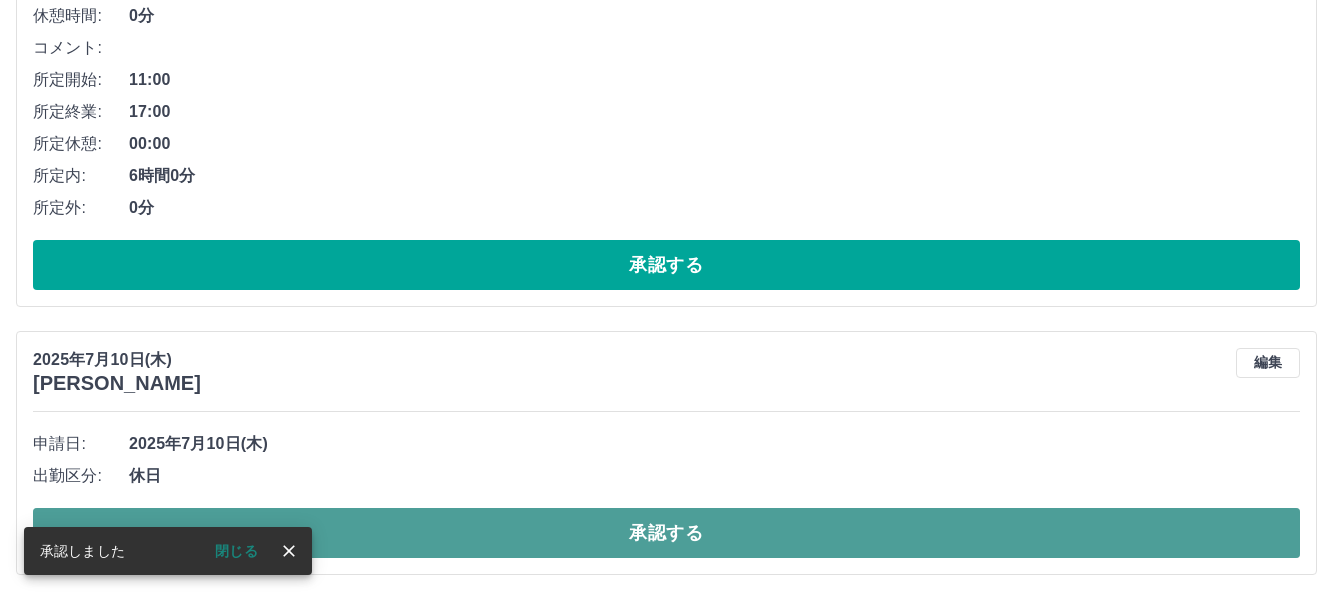 click on "承認する" at bounding box center [666, 533] 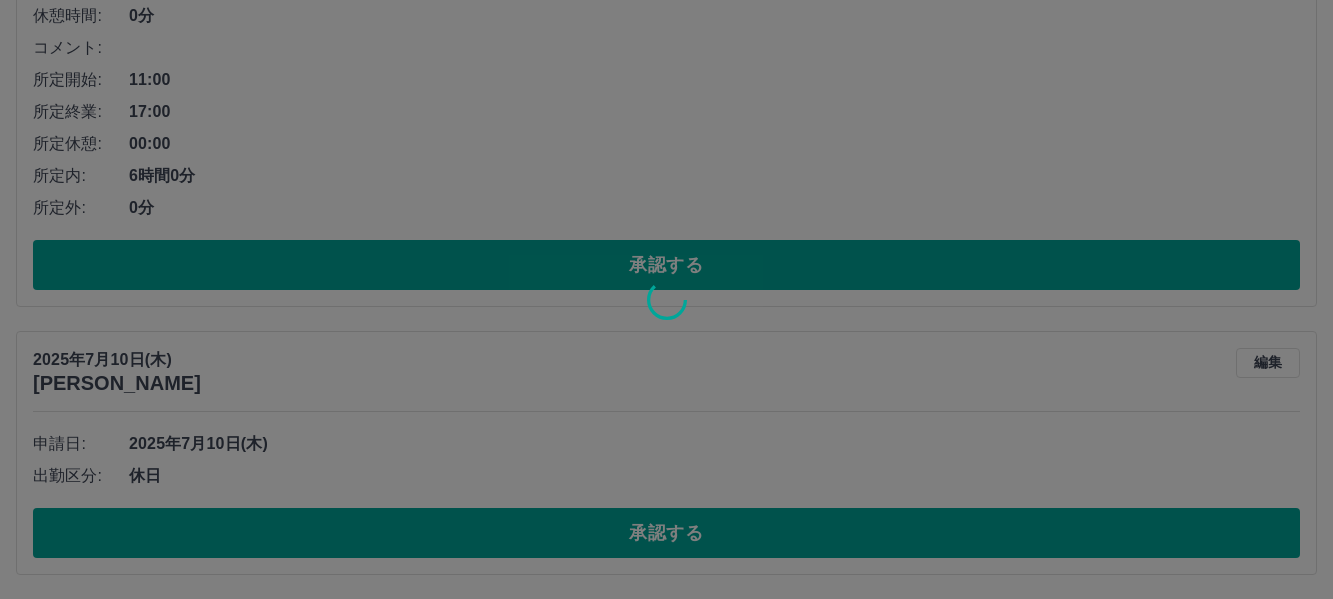 scroll, scrollTop: 2401, scrollLeft: 0, axis: vertical 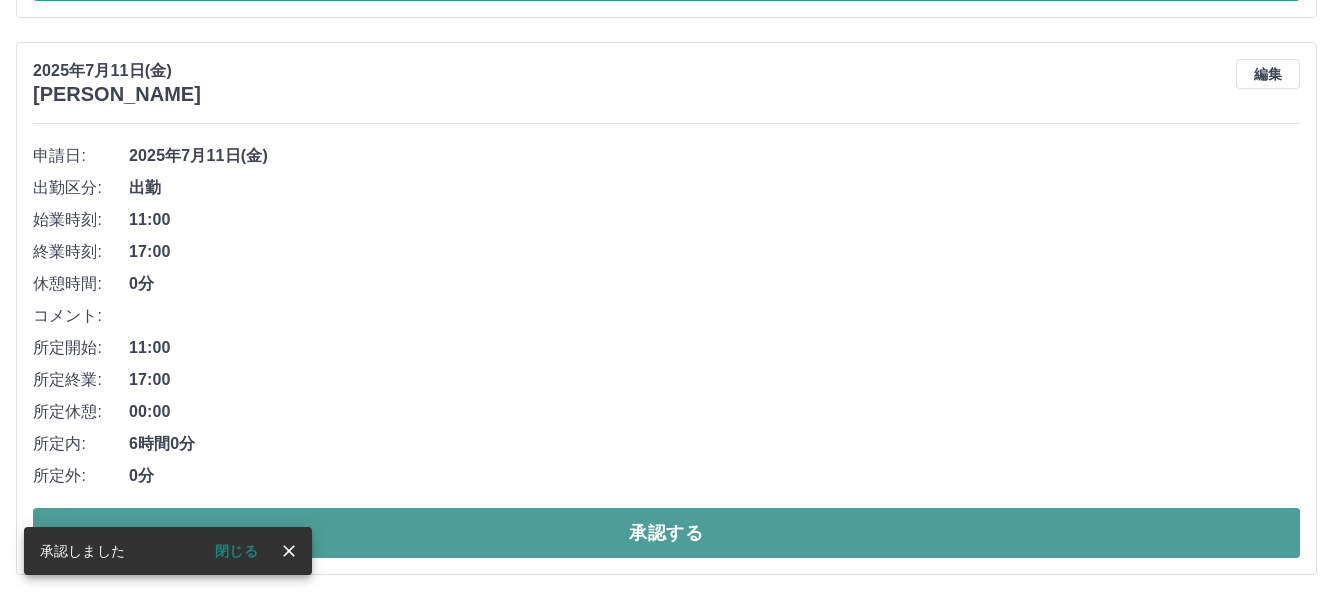 click on "承認する" at bounding box center [666, 533] 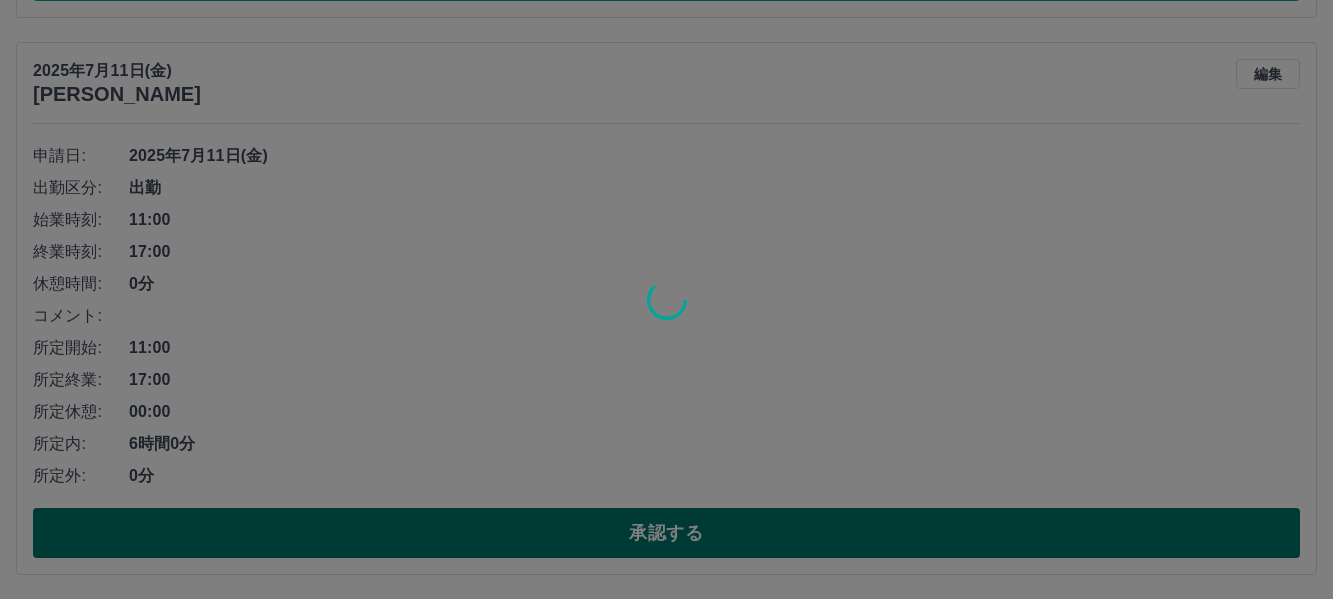 scroll, scrollTop: 1844, scrollLeft: 0, axis: vertical 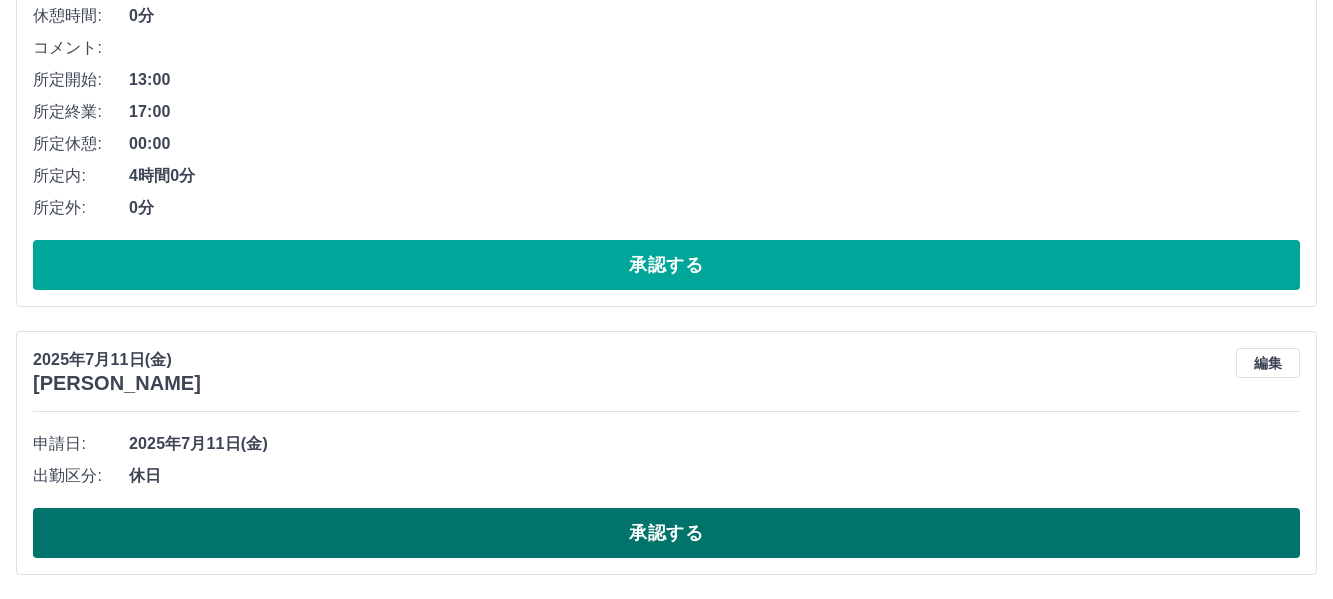 click on "承認する" at bounding box center (666, 533) 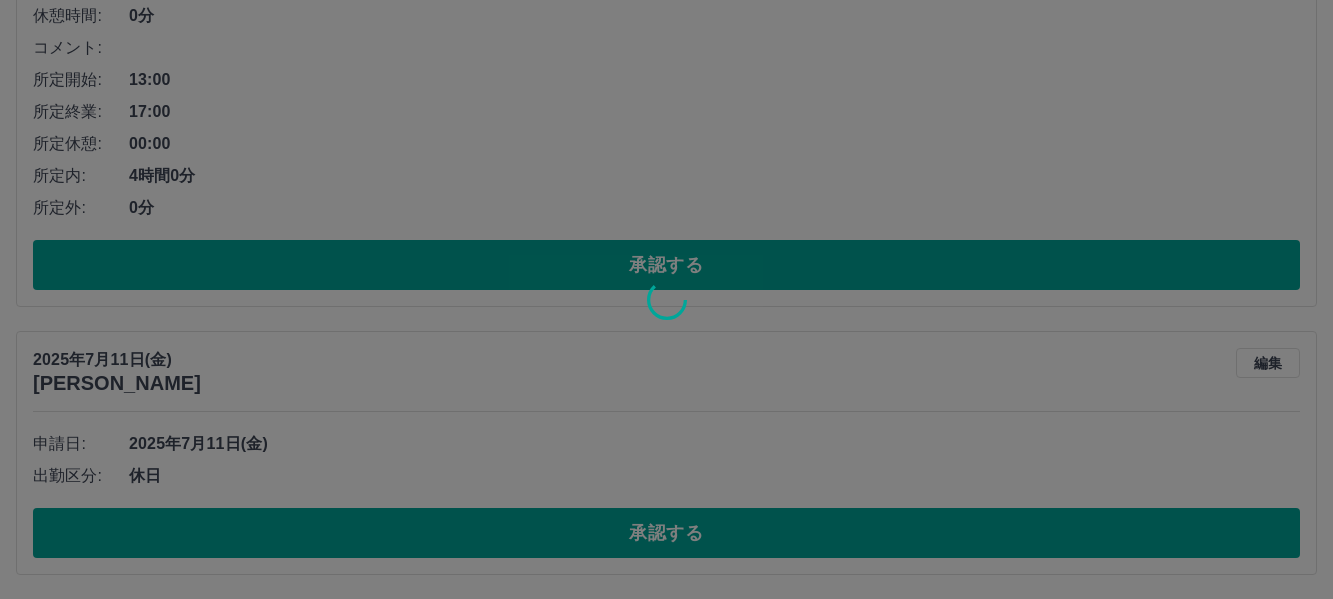 scroll, scrollTop: 1576, scrollLeft: 0, axis: vertical 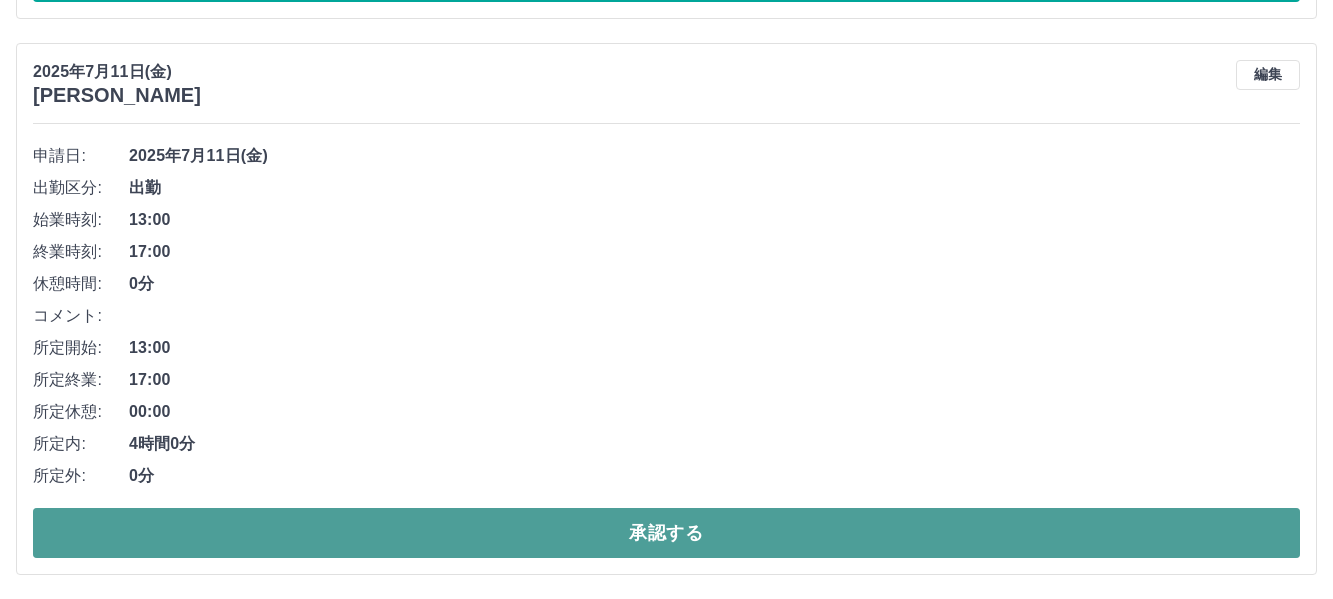 click on "承認する" at bounding box center (666, 533) 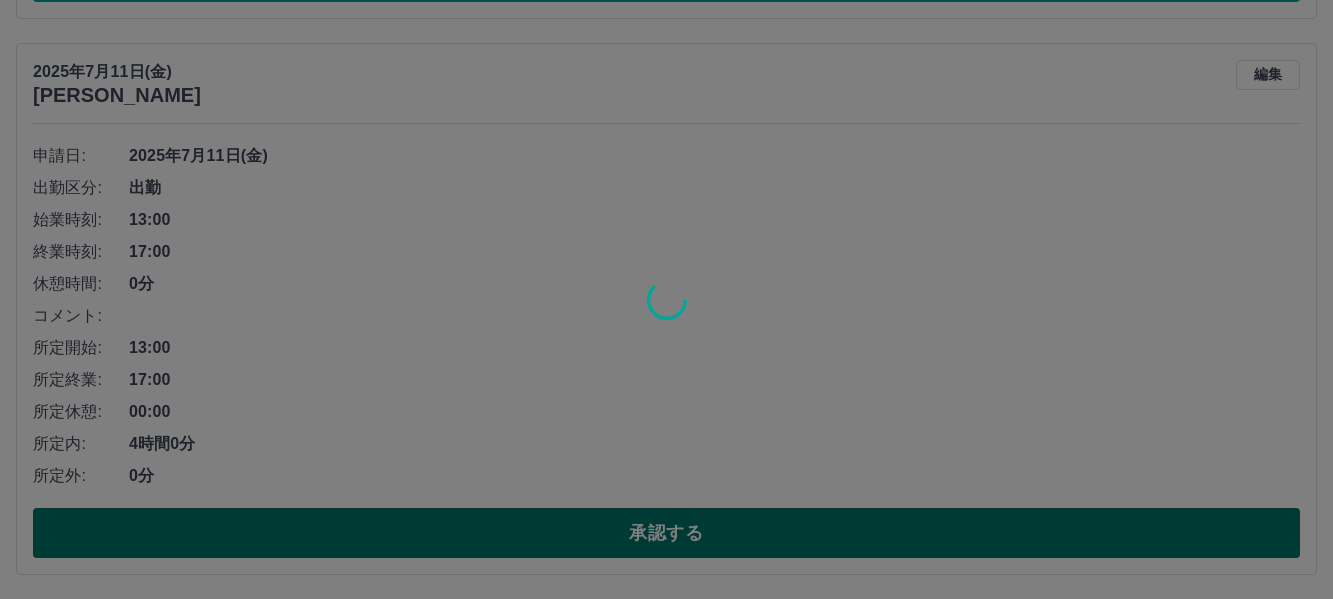 scroll, scrollTop: 1020, scrollLeft: 0, axis: vertical 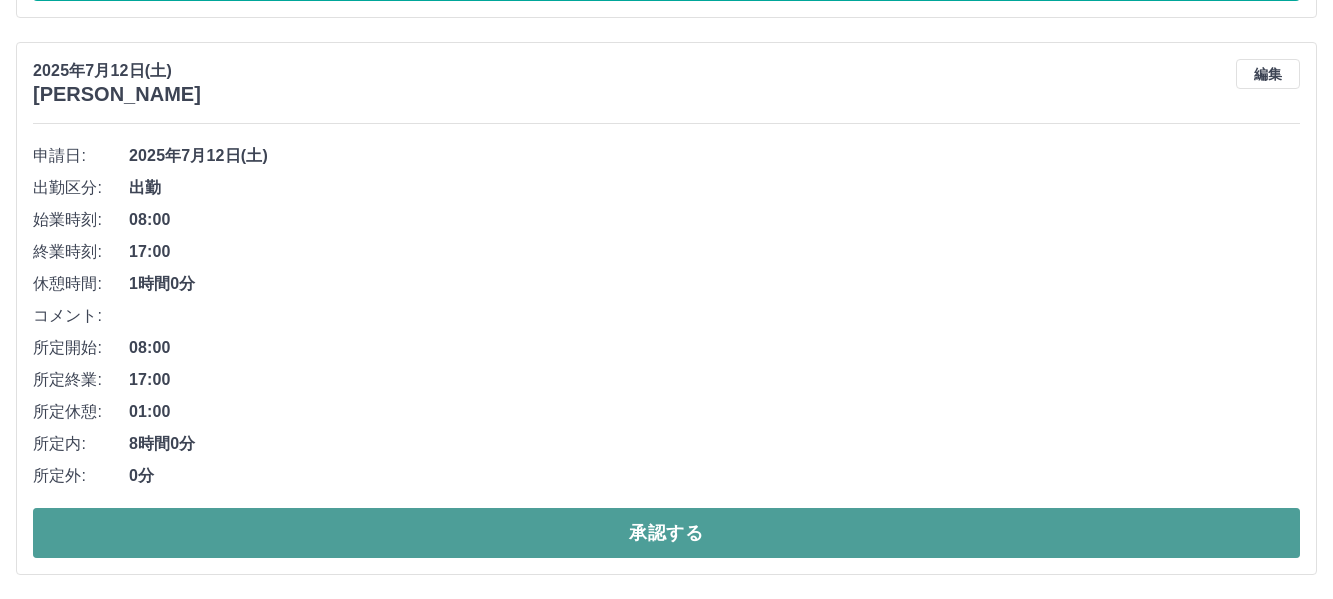 click on "承認する" at bounding box center [666, 533] 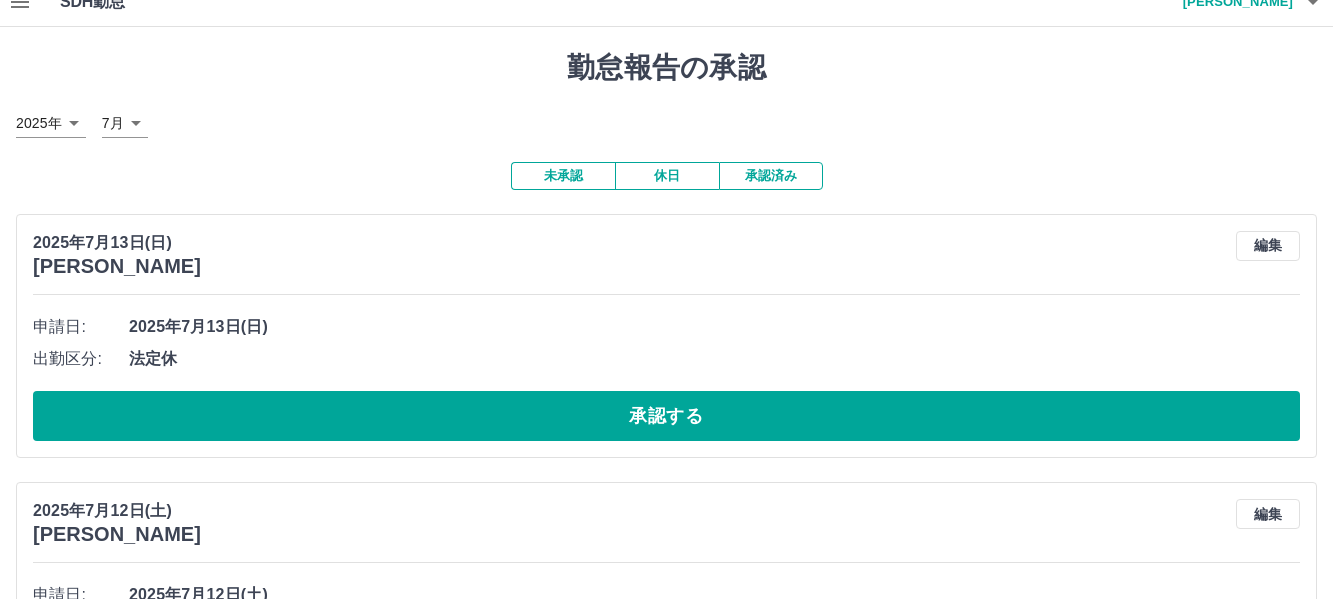 scroll, scrollTop: 0, scrollLeft: 0, axis: both 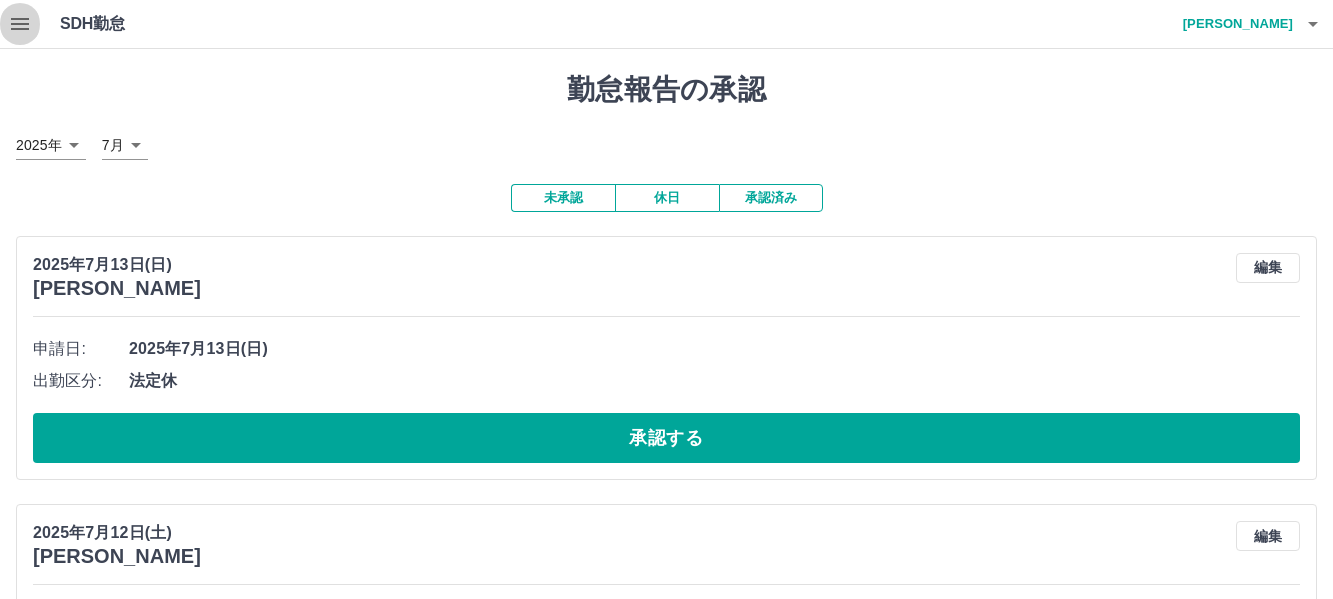 click 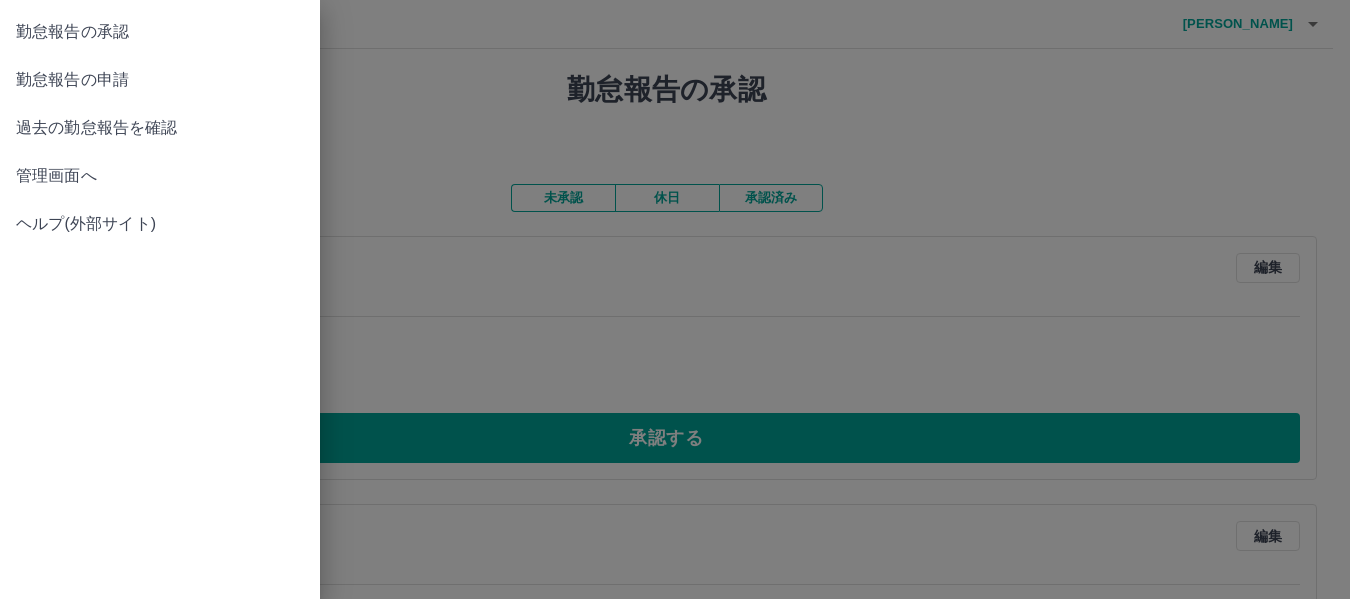 click on "管理画面へ" at bounding box center (160, 176) 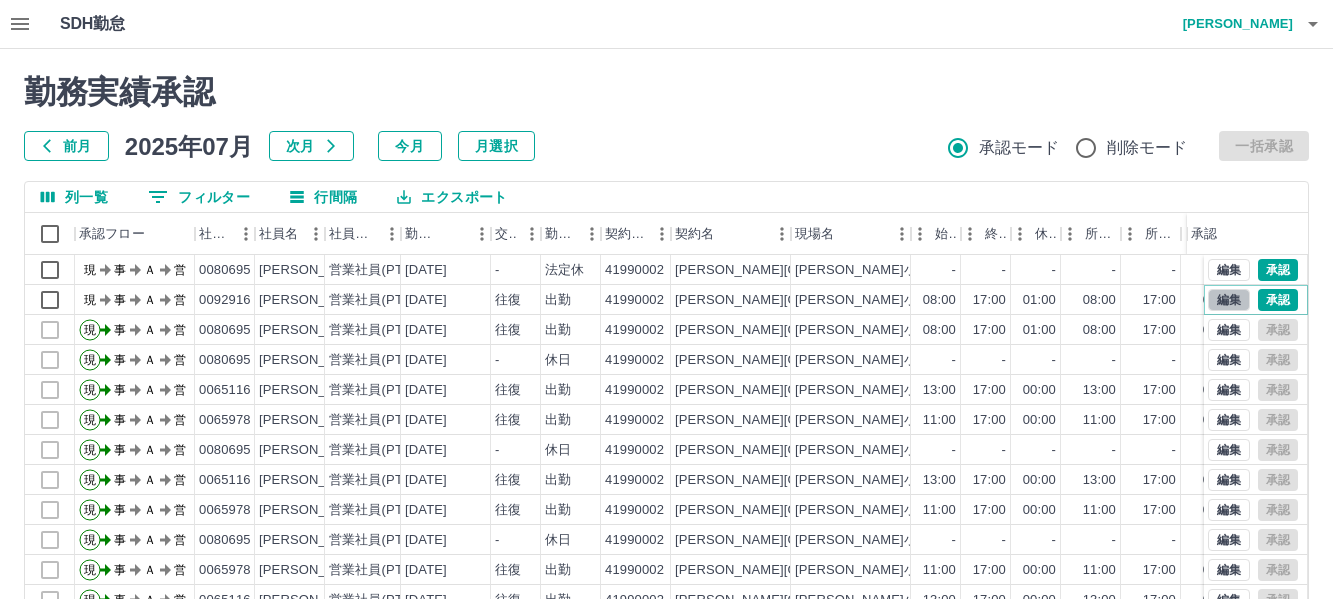 click on "編集" at bounding box center (1229, 300) 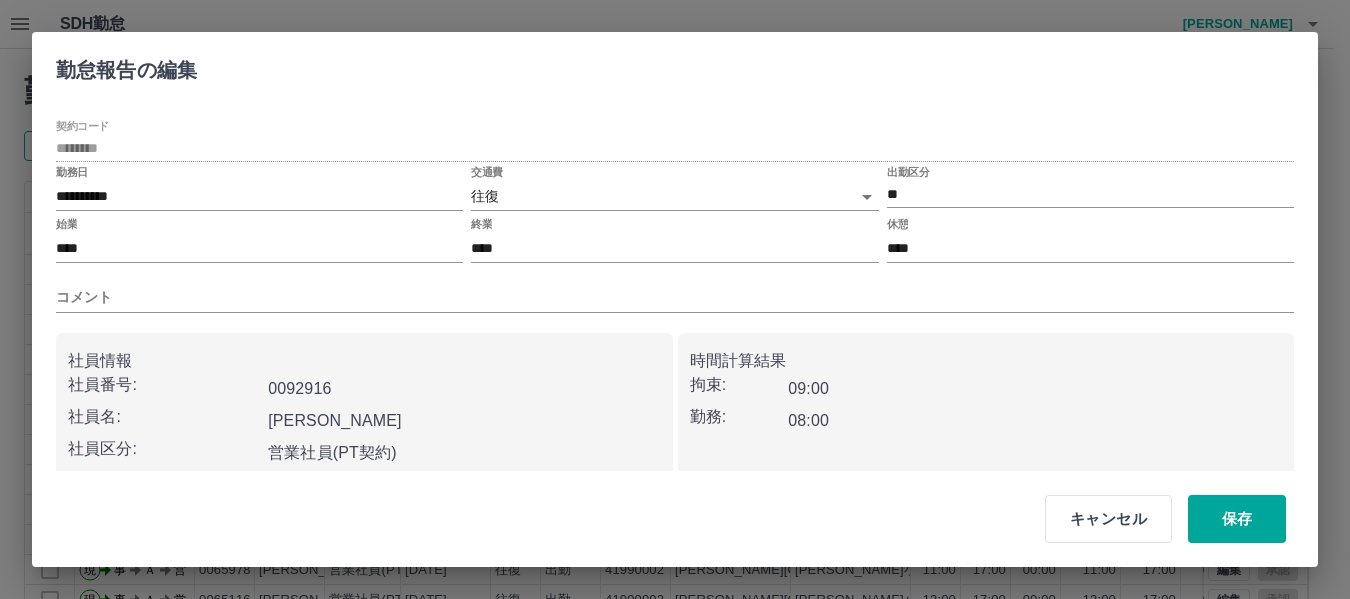 click on "SDH勤怠 [PERSON_NAME] 勤務実績承認 前月 [DATE] 次月 今月 月選択 承認モード 削除モード 一括承認 列一覧 0 フィルター 行間隔 エクスポート 承認フロー 社員番号 社員名 社員区分 勤務日 交通費 勤務区分 契約コード 契約名 現場名 始業 終業 休憩 所定開始 所定終業 所定休憩 拘束 勤務 遅刻等 コメント 承認 現 事 Ａ 営 0080695 [PERSON_NAME] 営業社員(PT契約) [DATE]  -  法定休 41990002 [PERSON_NAME][GEOGRAPHIC_DATA] [PERSON_NAME]小学校放課後子ども教室 - - - - - - 00:00 00:00 00:00 現 事 Ａ 営 0092916 [PERSON_NAME] 営業社員(PT契約) [DATE] 往復 出勤 41990002 [PERSON_NAME]市 [PERSON_NAME]小学校放課後子ども教室 08:00 17:00 01:00 08:00 17:00 01:00 09:00 08:00 00:00 現 事 Ａ 営 0080695 [PERSON_NAME] 営業社員(PT契約) [DATE] 往復 出勤 41990002 [PERSON_NAME][GEOGRAPHIC_DATA] [PERSON_NAME]小学校放課後子ども教室 08:00 17:00 01:00 08:00 17:00 01:00 09:00 08:00 00:00 現 事 Ａ 営 0080695" at bounding box center (675, 422) 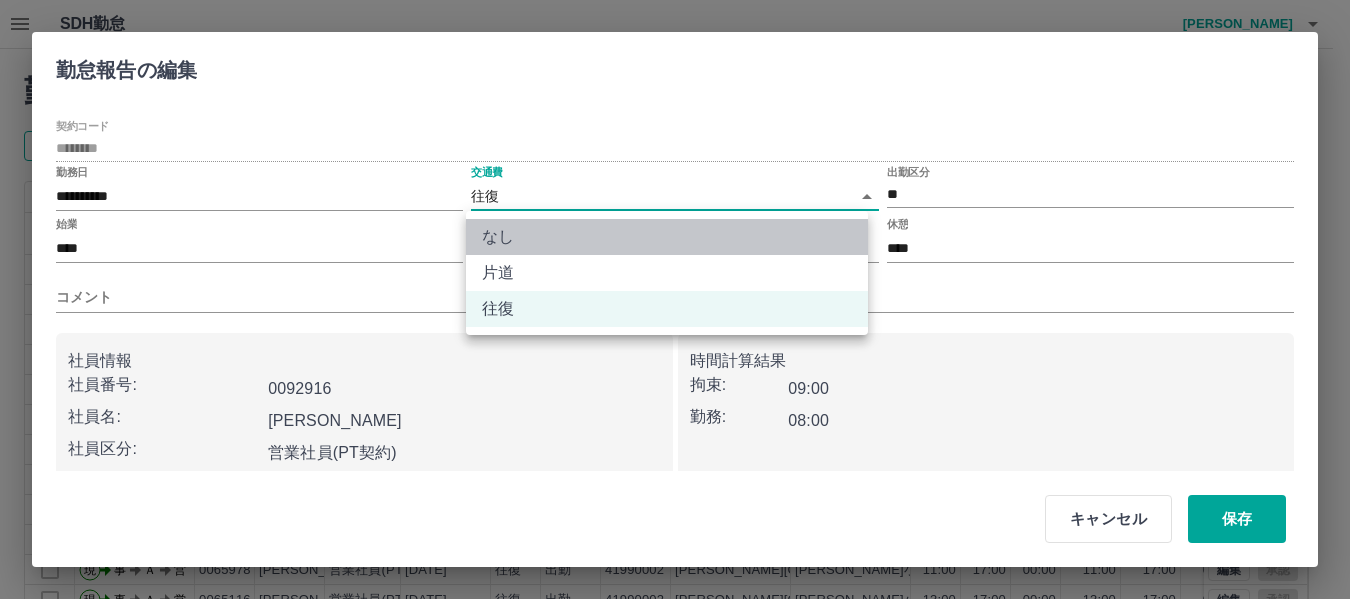 click on "なし" at bounding box center [667, 237] 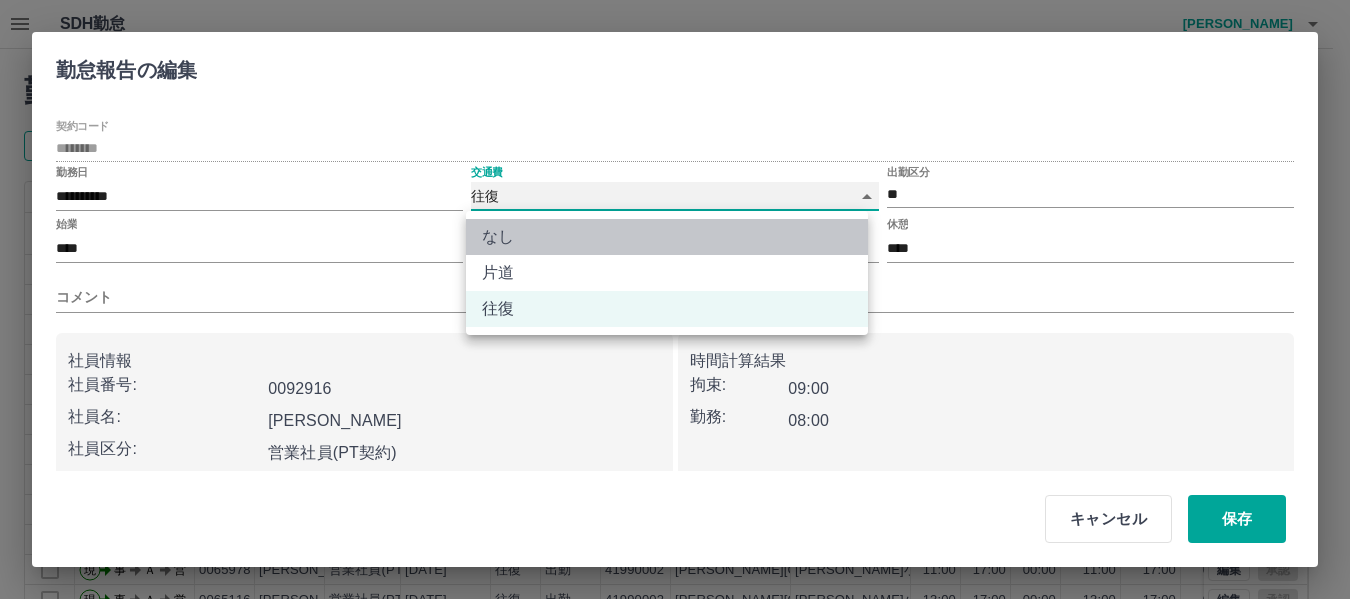 type on "****" 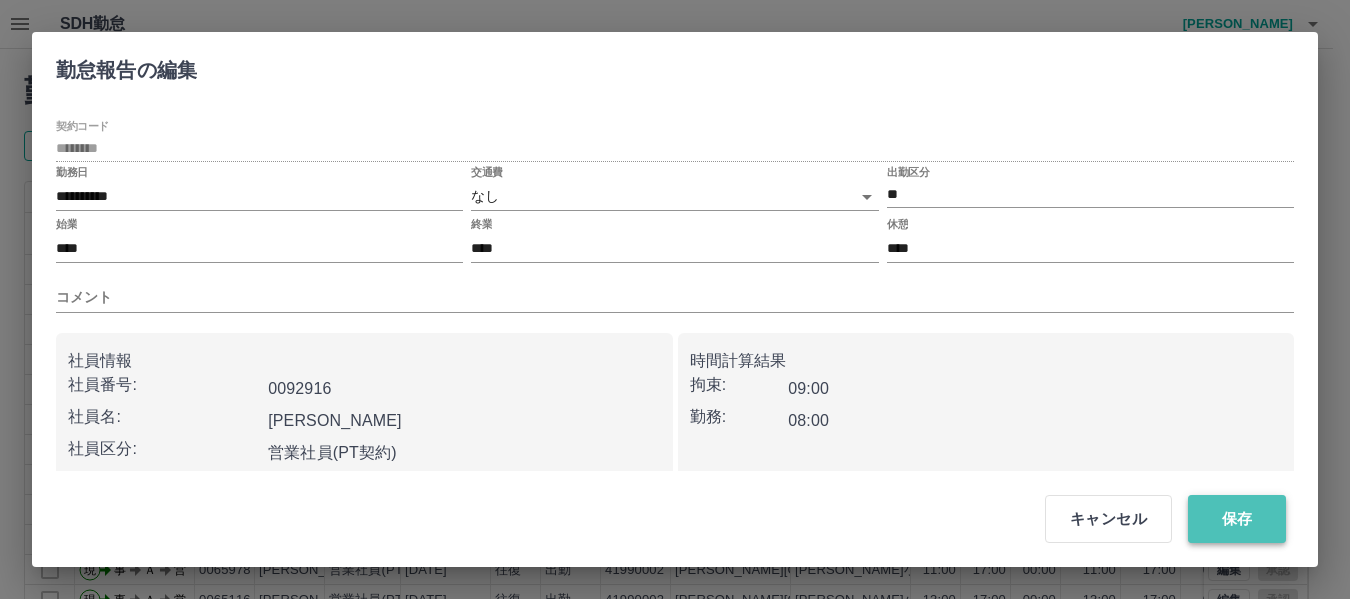 click on "保存" at bounding box center [1237, 519] 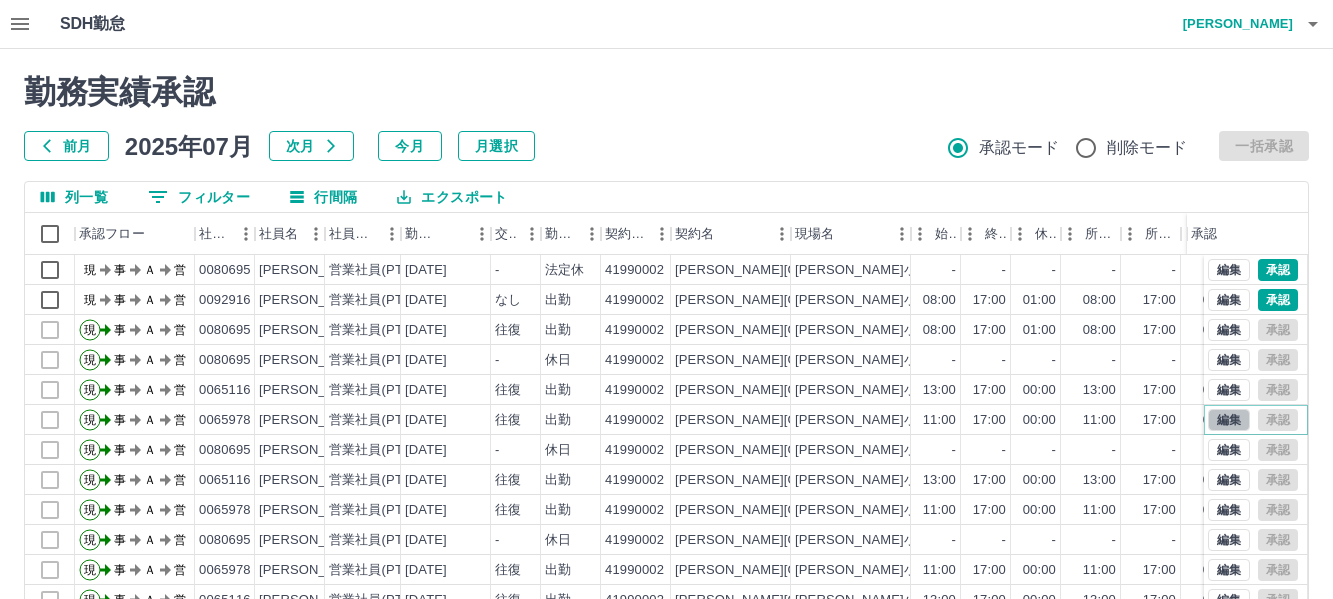 click on "編集" at bounding box center [1229, 420] 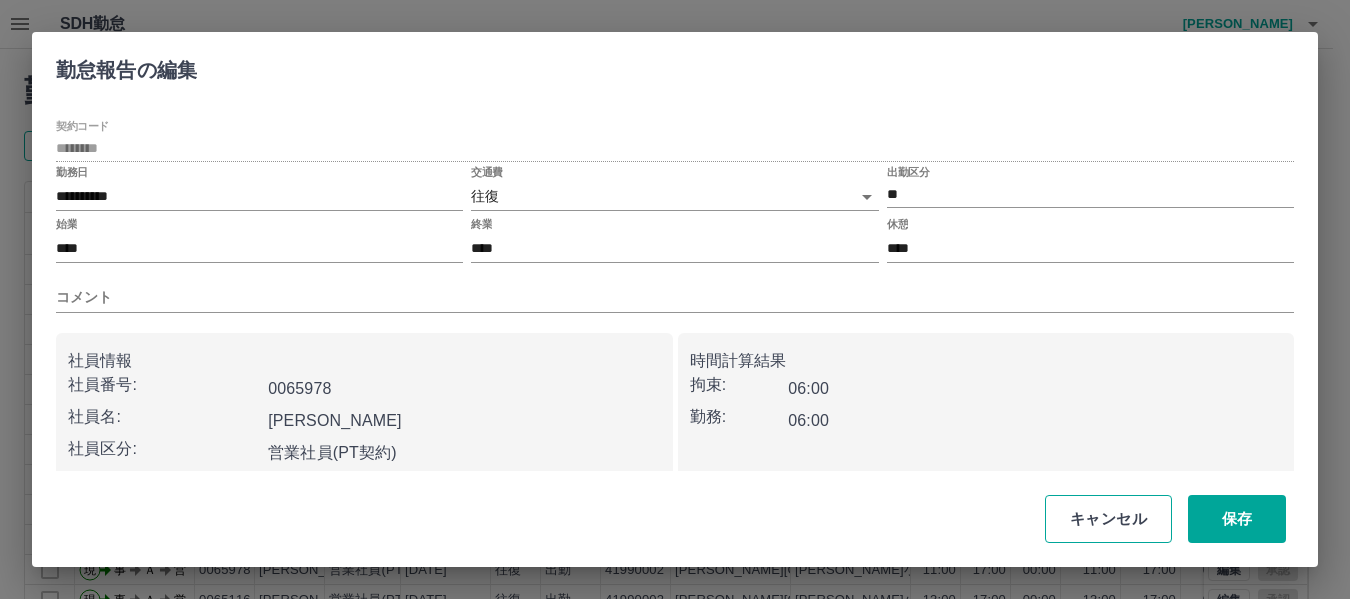click on "キャンセル" at bounding box center (1108, 519) 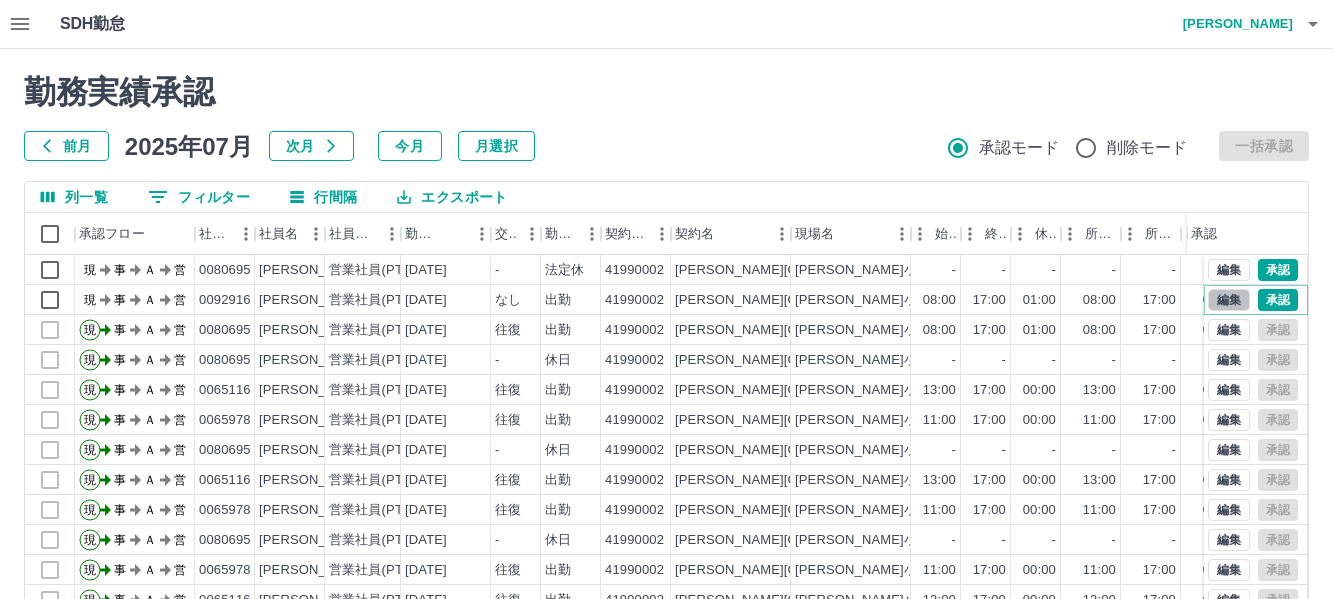 click on "編集" at bounding box center [1229, 300] 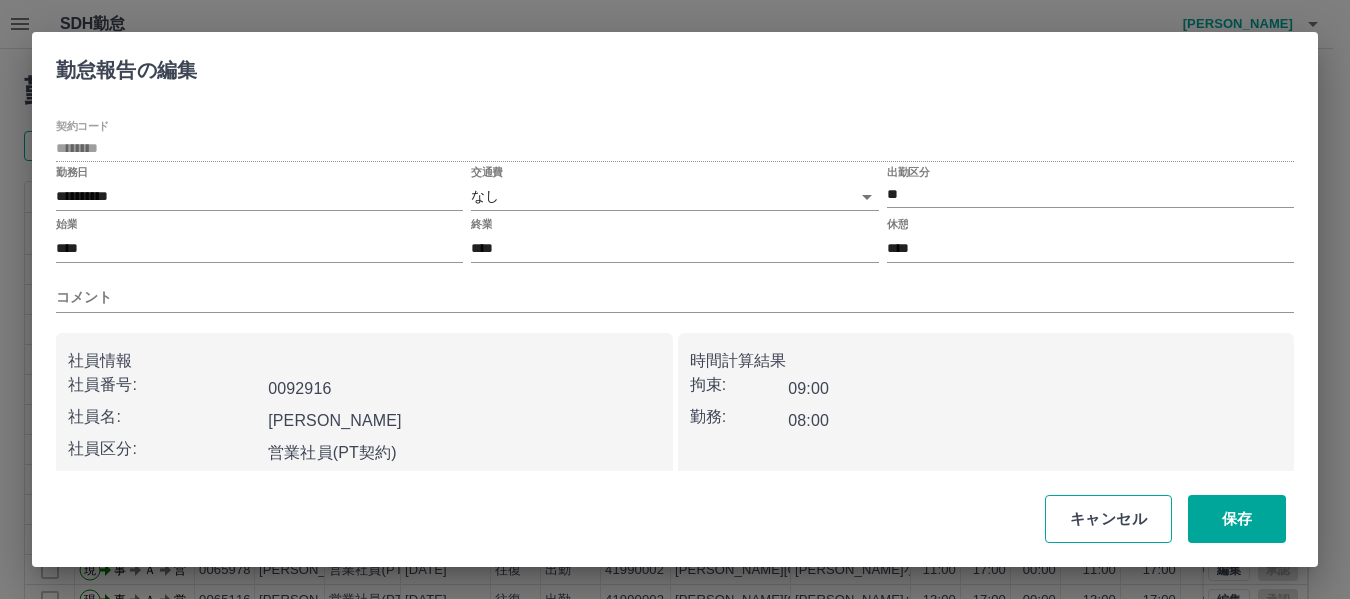 click on "キャンセル" at bounding box center (1108, 519) 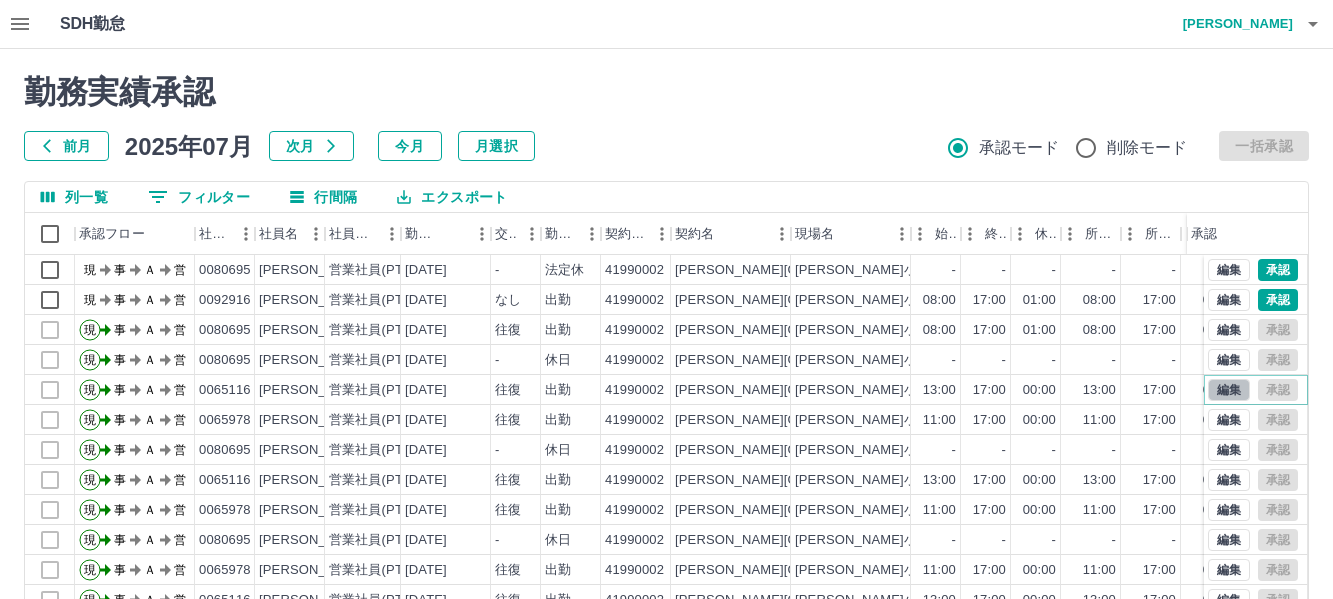 click on "編集" at bounding box center (1229, 390) 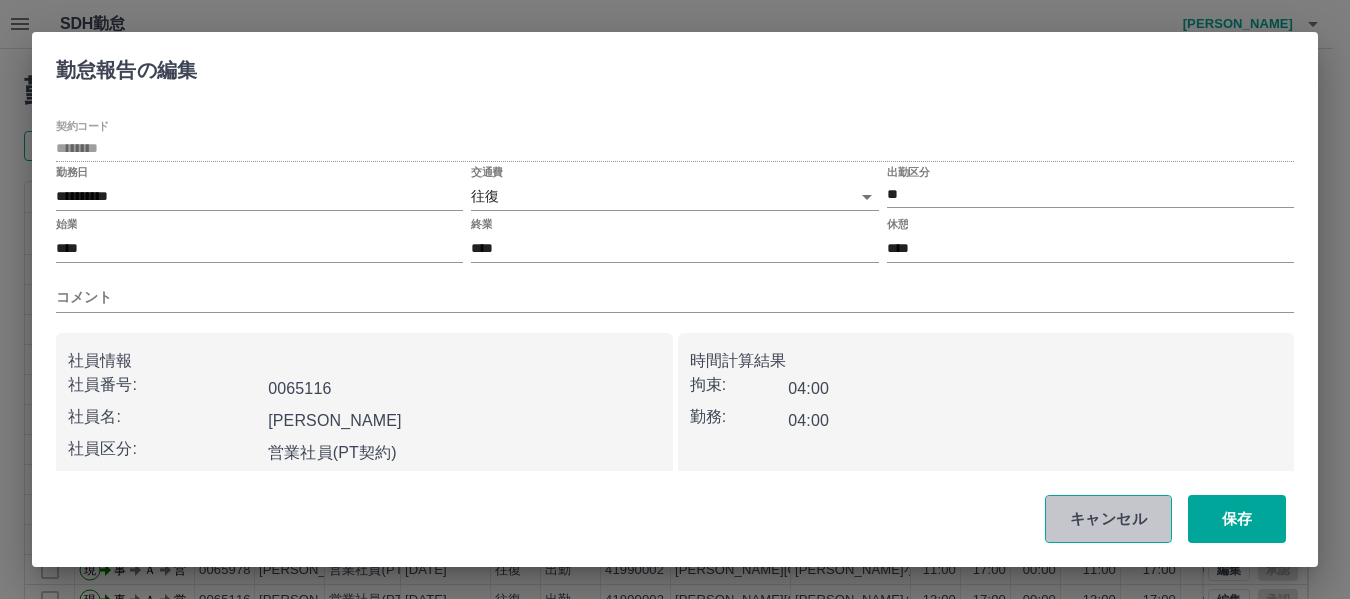 click on "キャンセル" at bounding box center [1108, 519] 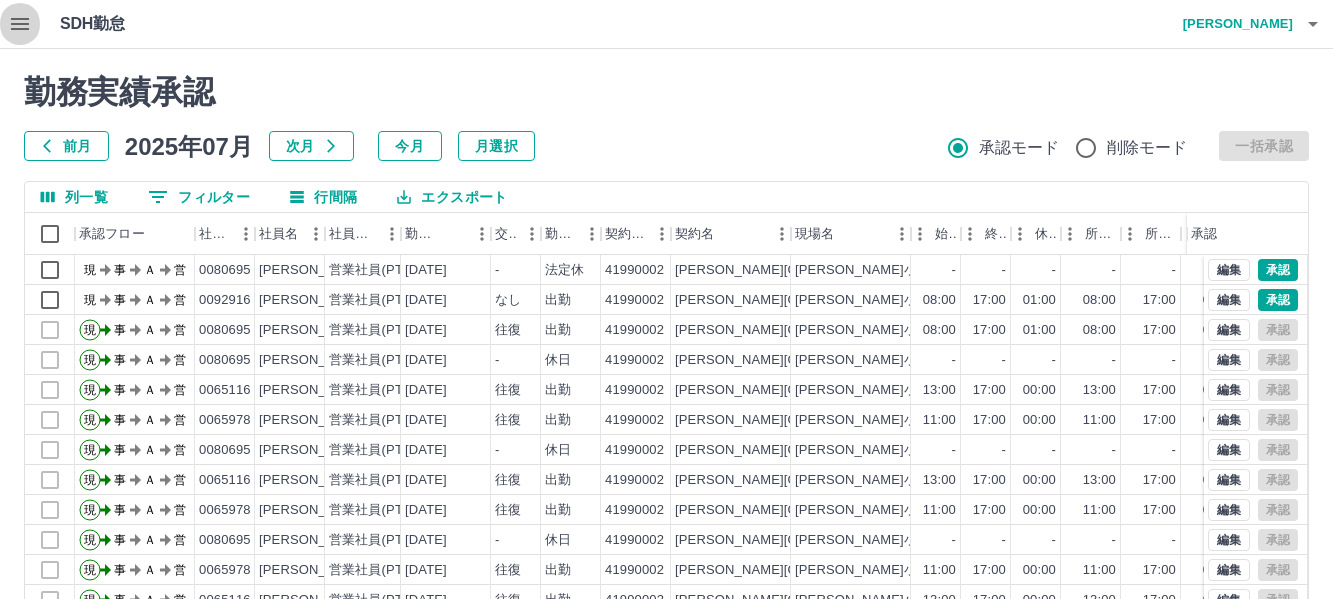 click 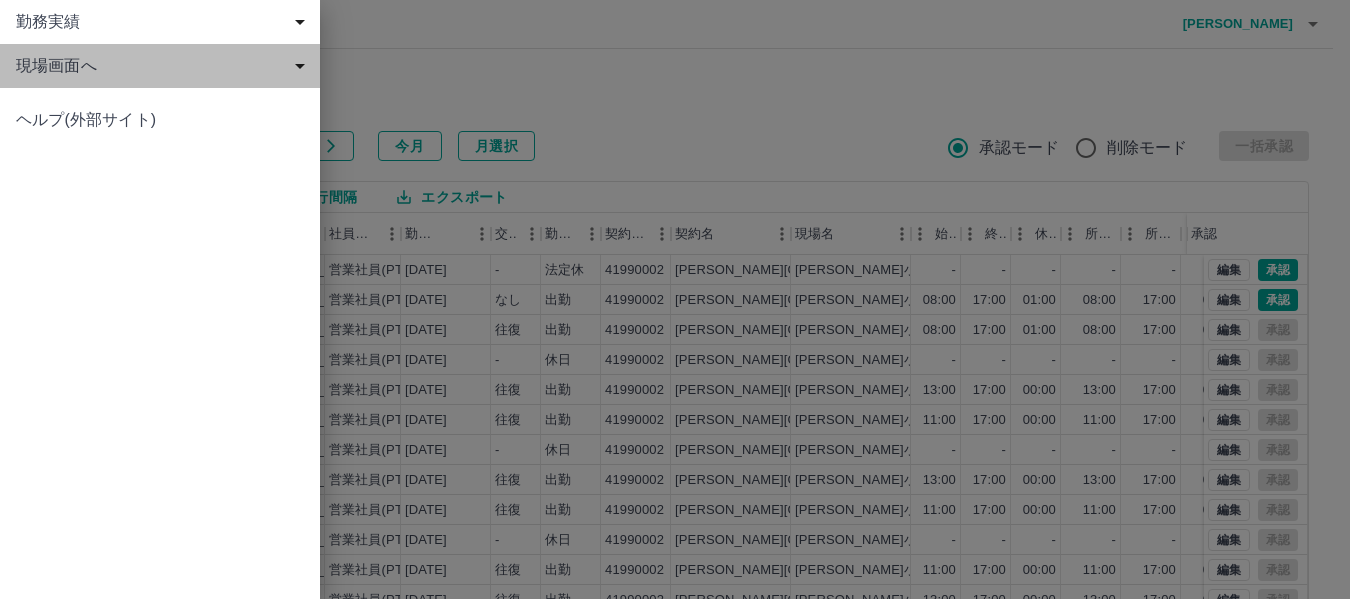 click on "現場画面へ" at bounding box center [164, 66] 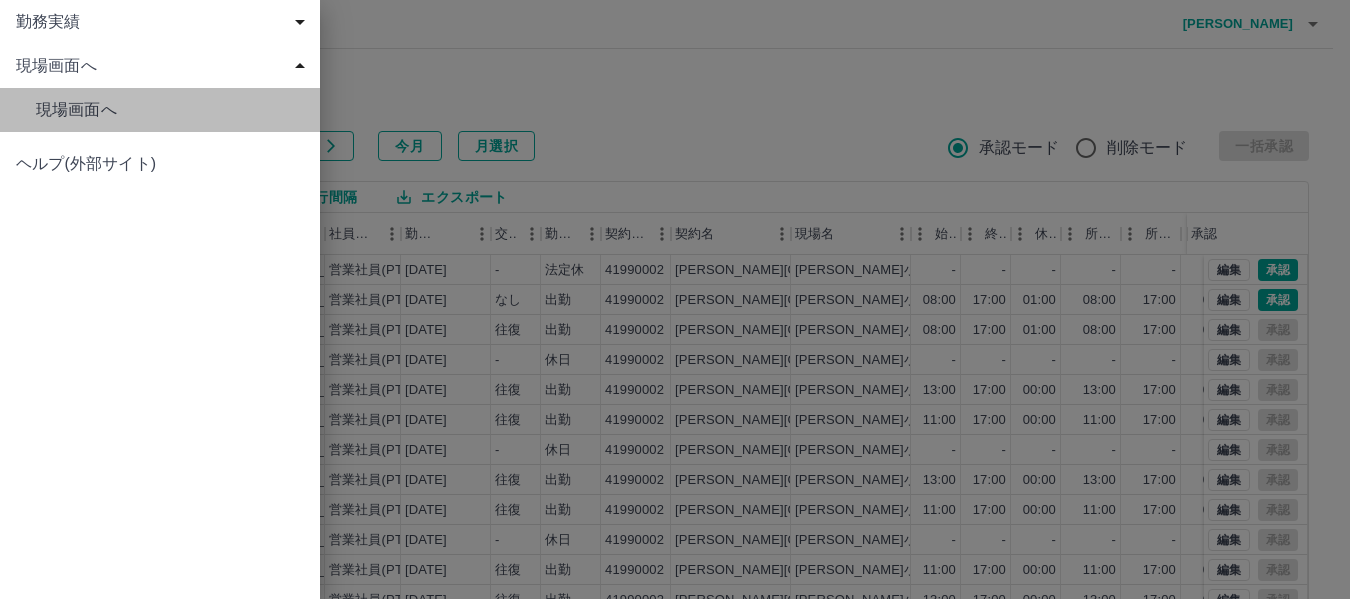 click on "現場画面へ" at bounding box center (170, 110) 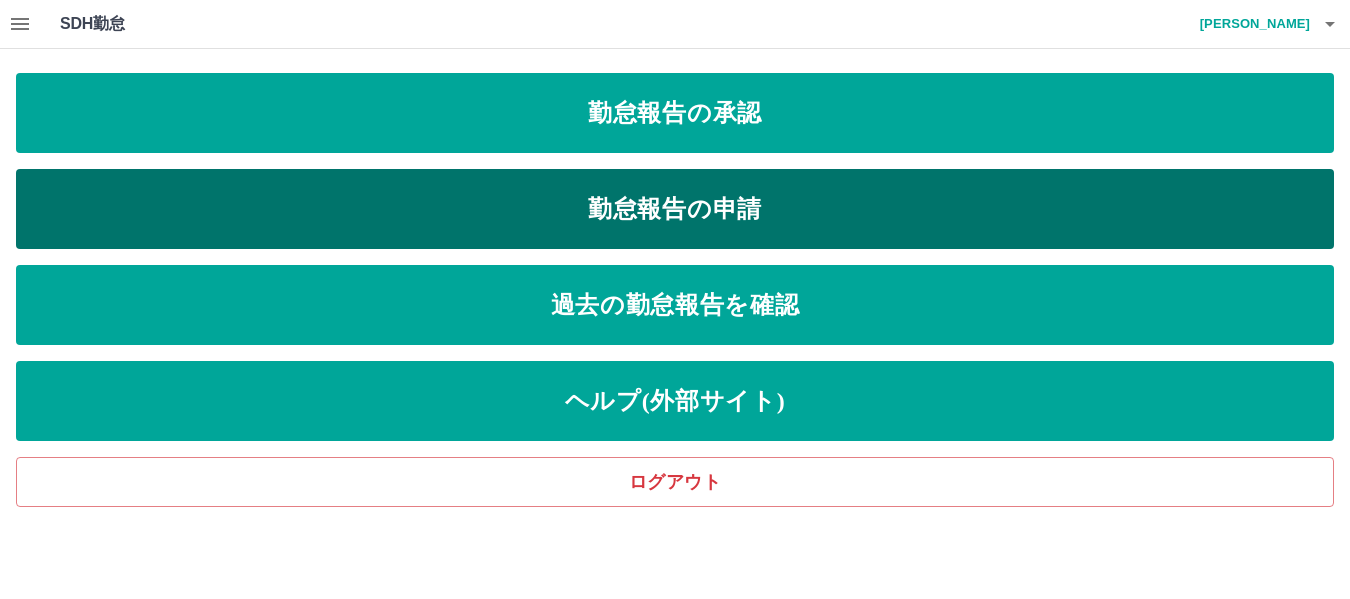 click on "勤怠報告の申請" at bounding box center [675, 209] 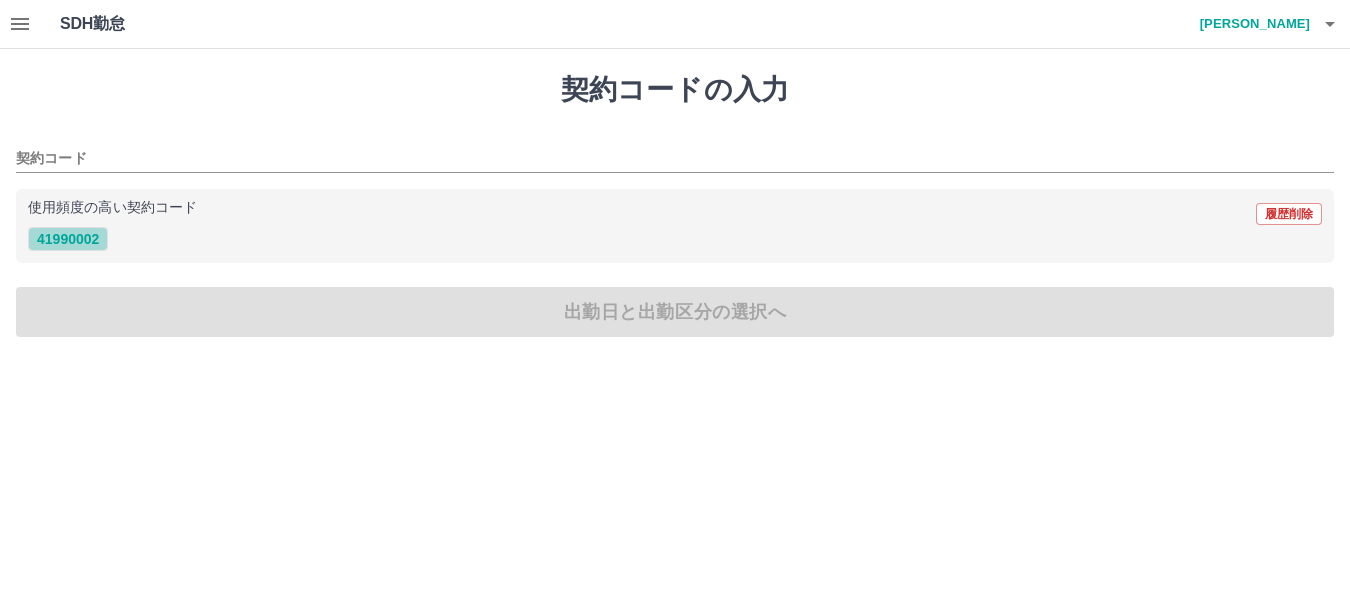 click on "41990002" at bounding box center (68, 239) 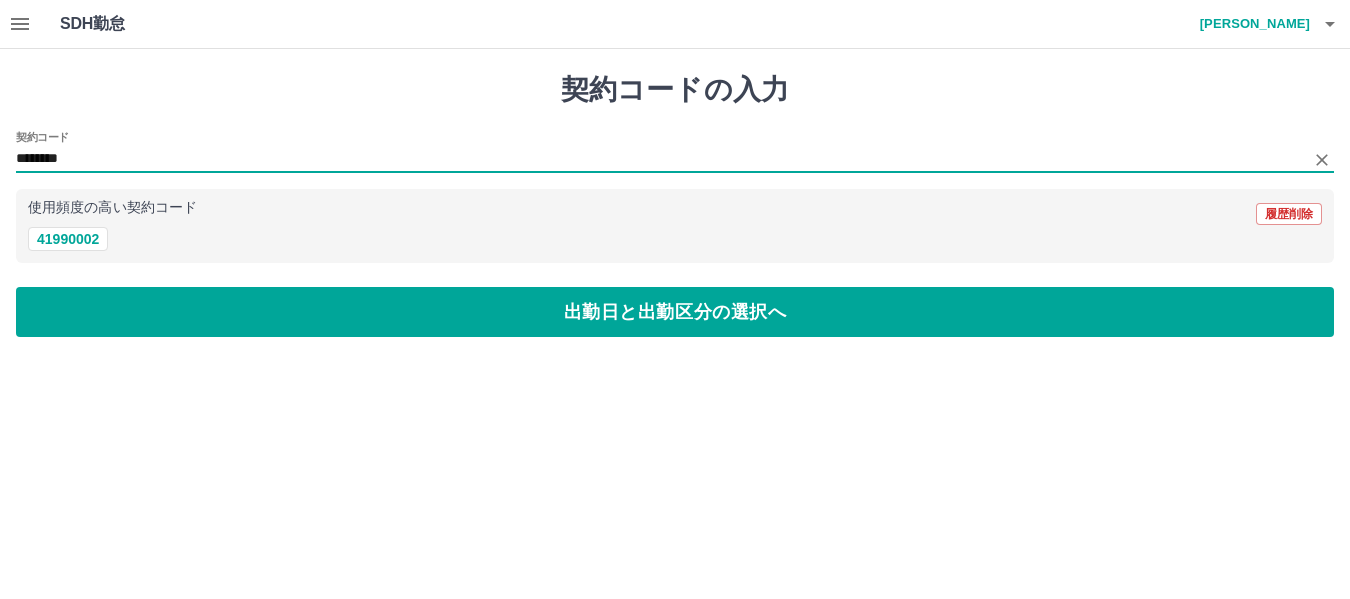 click on "********" at bounding box center [660, 159] 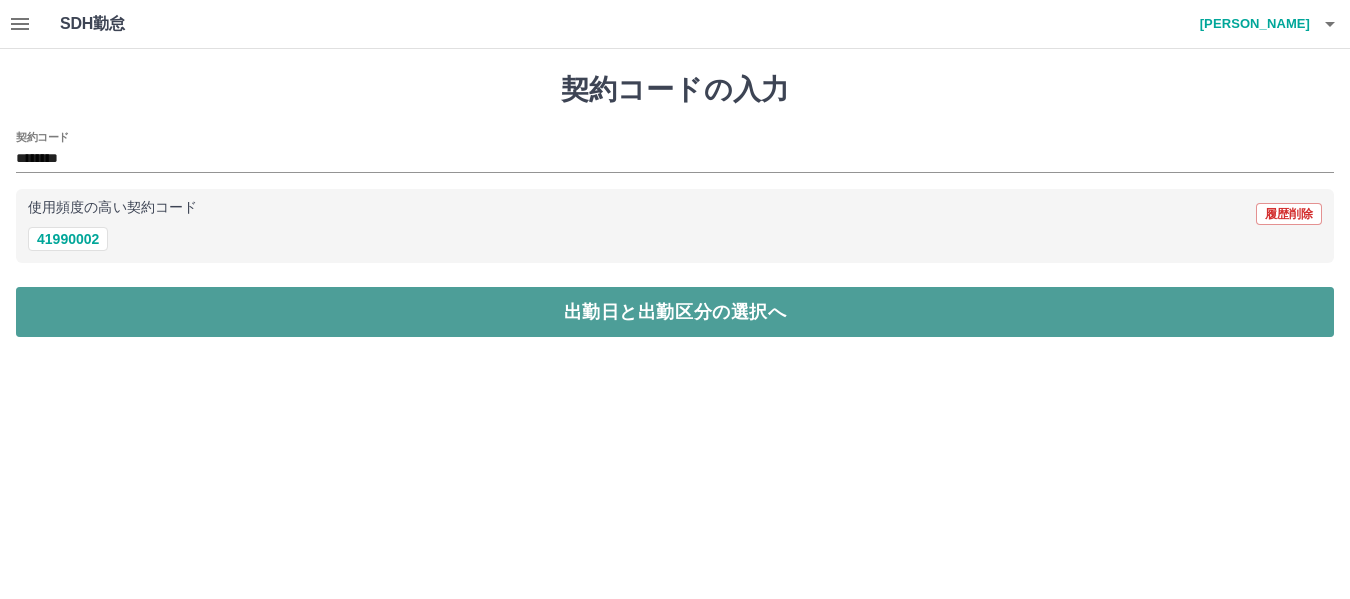 click on "出勤日と出勤区分の選択へ" at bounding box center (675, 312) 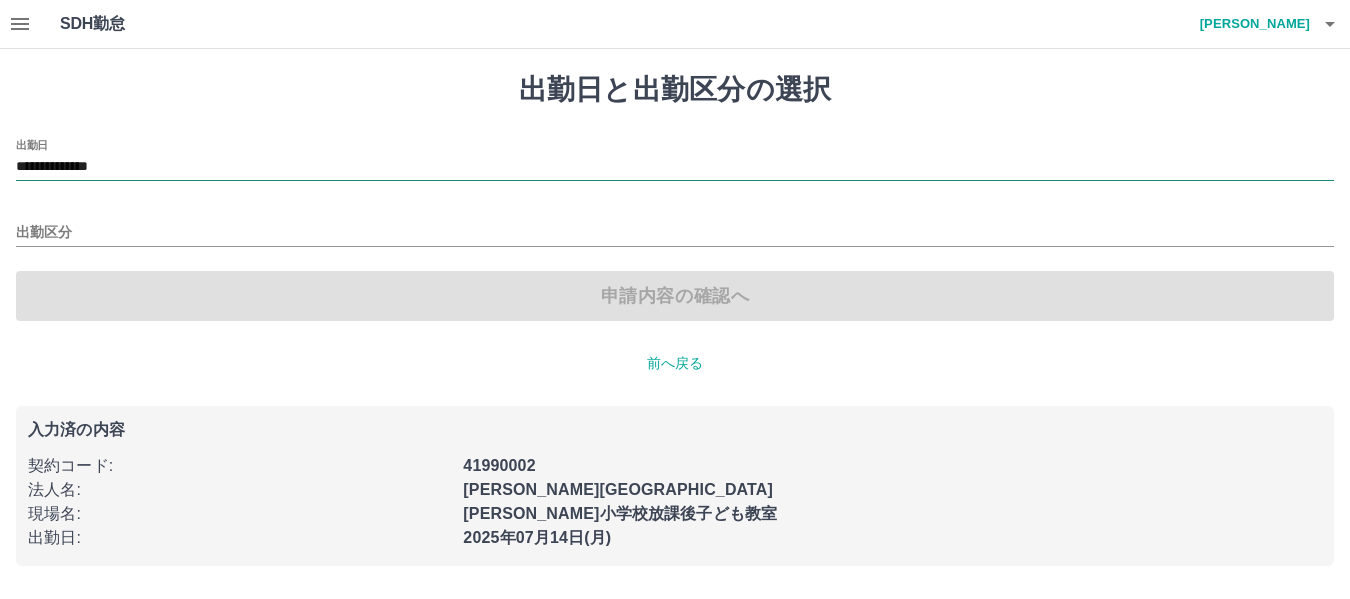 click on "**********" at bounding box center [675, 167] 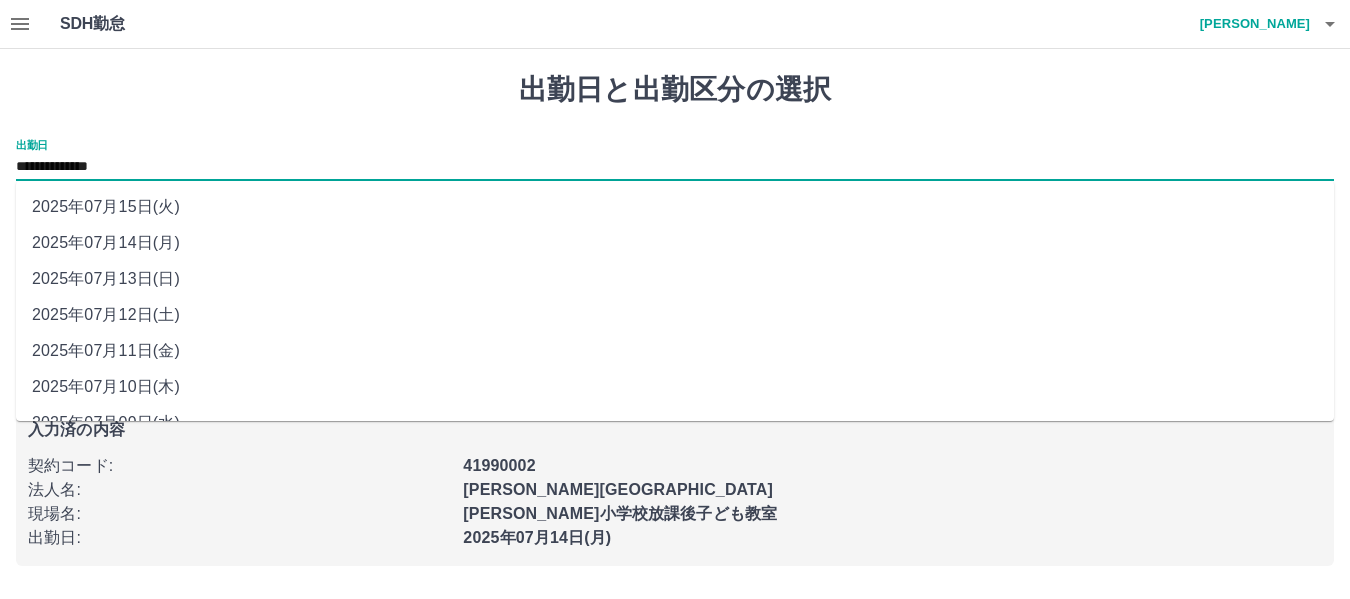 click on "2025年07月11日(金)" at bounding box center (675, 351) 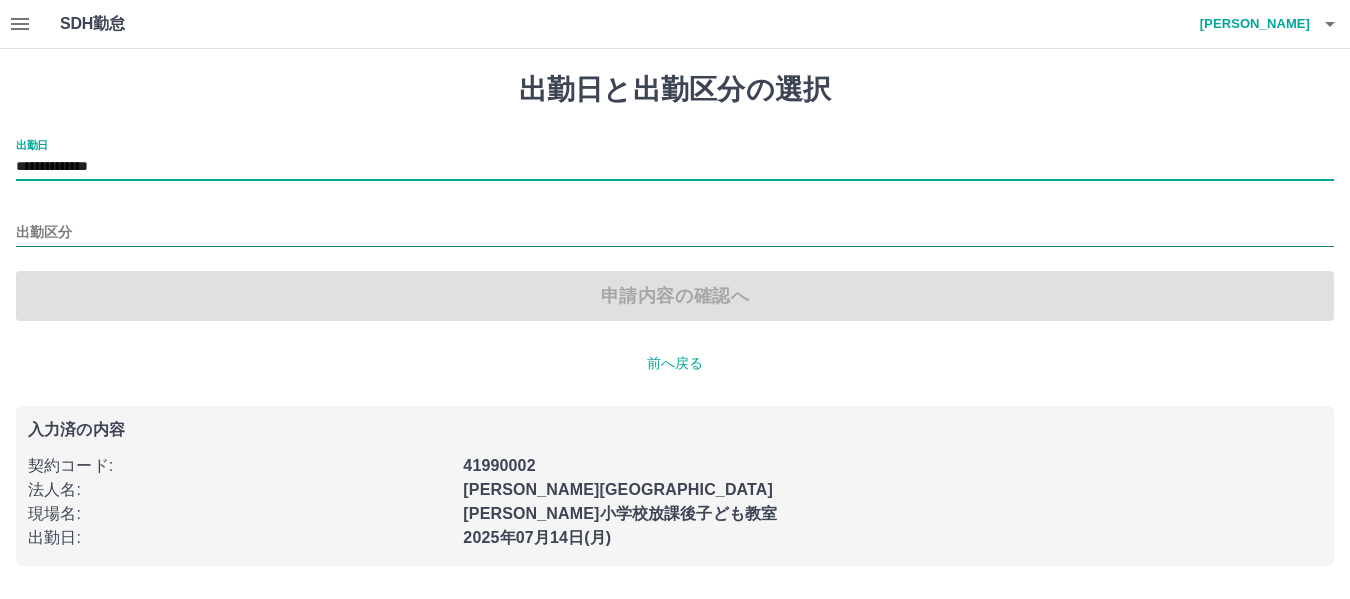 click on "出勤区分" at bounding box center (675, 233) 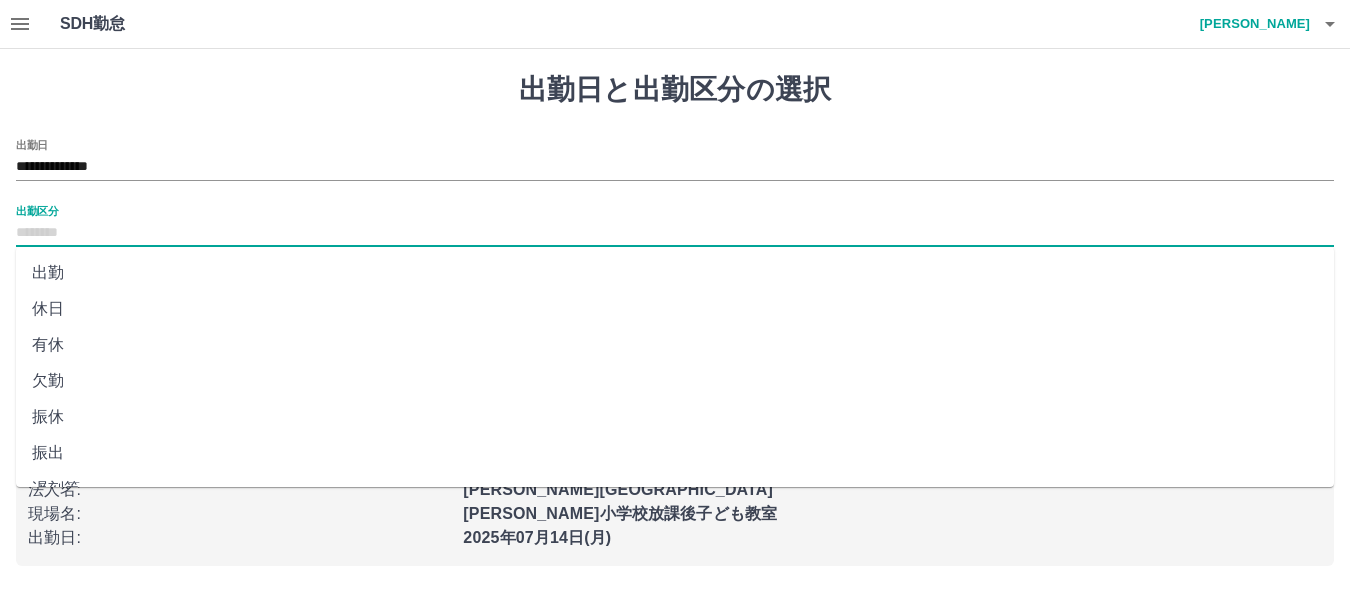 click on "出勤" at bounding box center (675, 273) 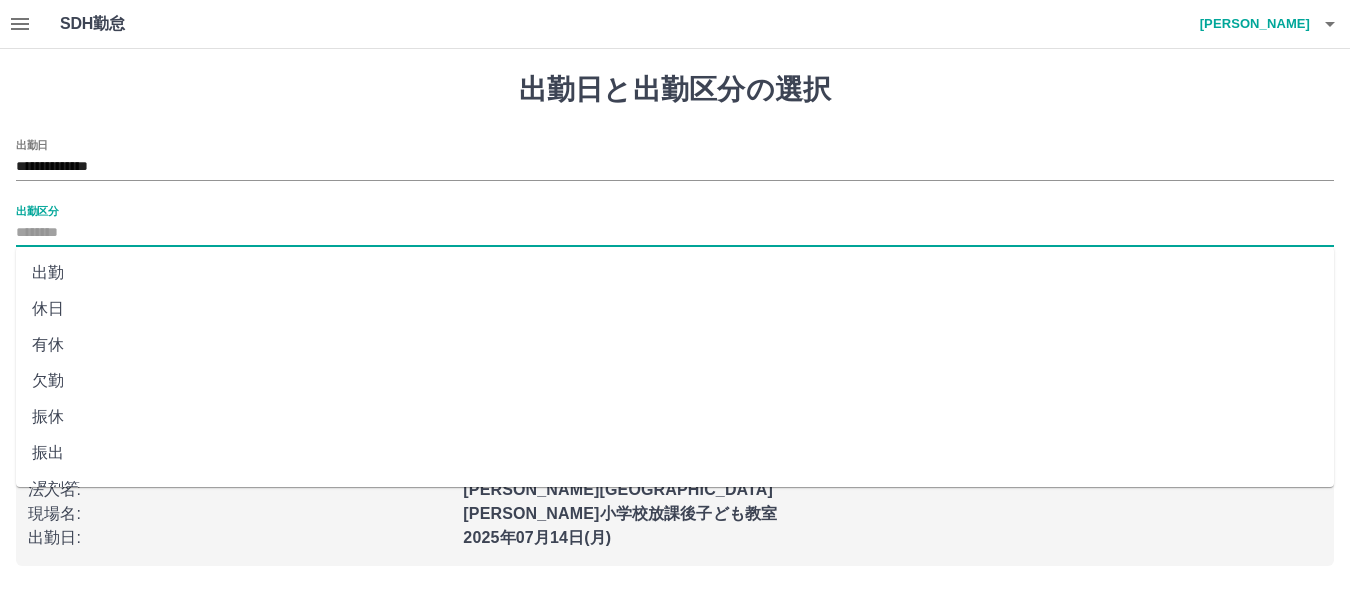 type on "**" 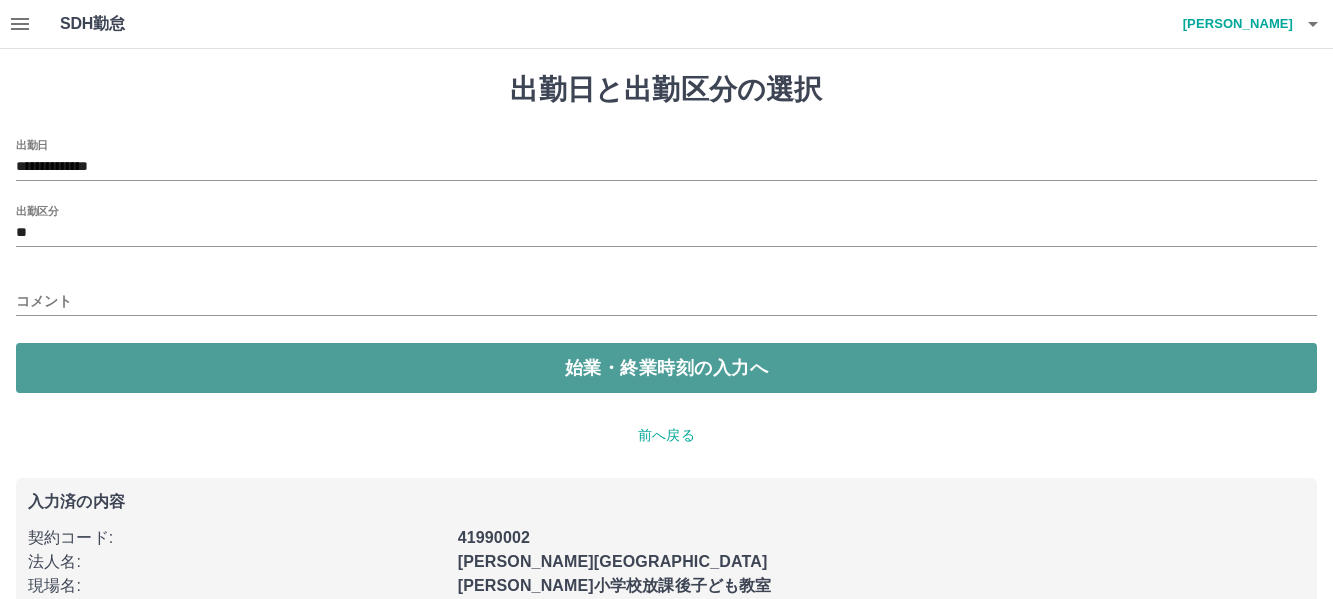 click on "始業・終業時刻の入力へ" at bounding box center (666, 368) 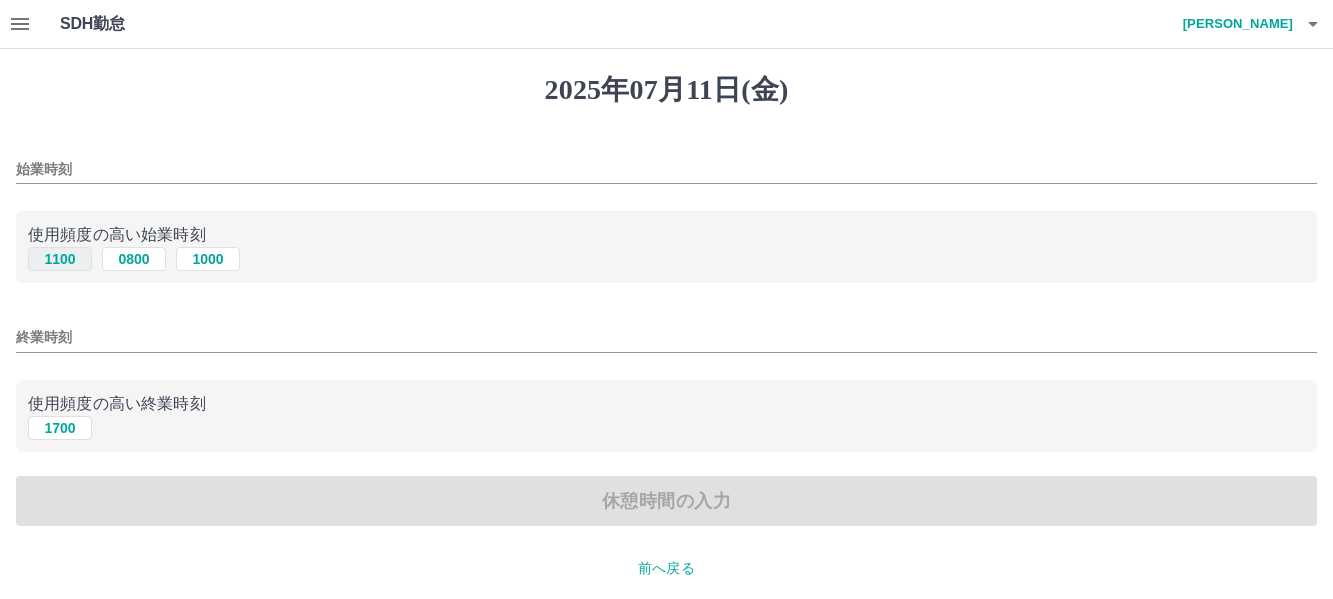 click on "1100" at bounding box center (60, 259) 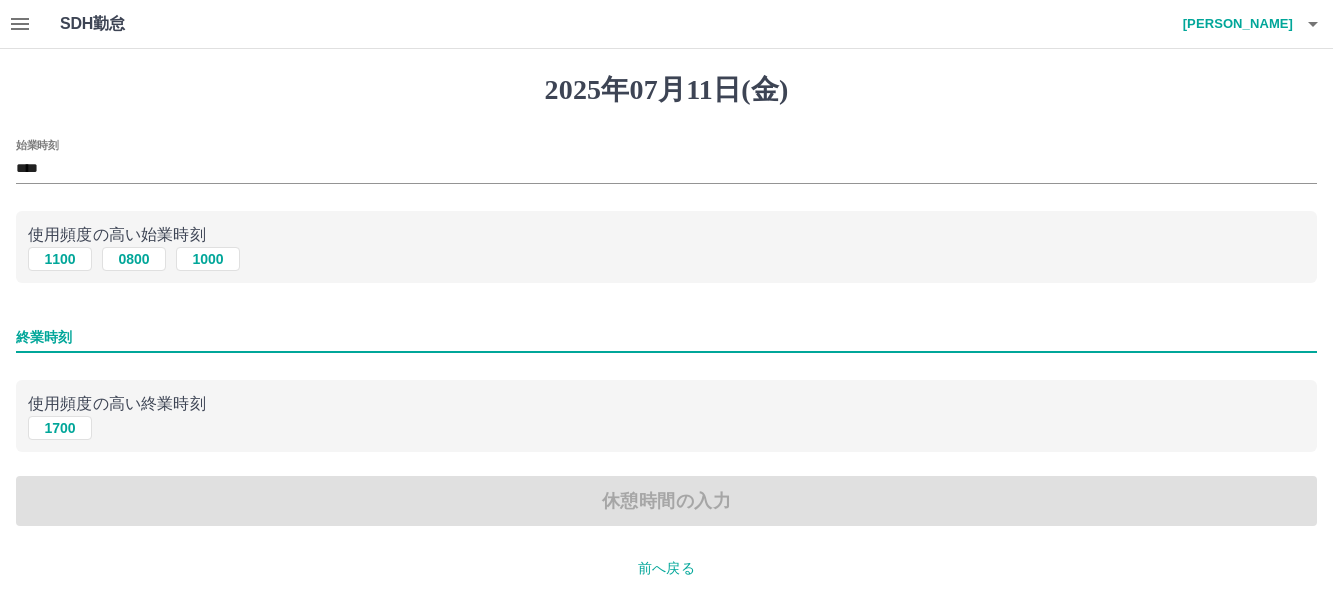 click on "終業時刻" at bounding box center (666, 337) 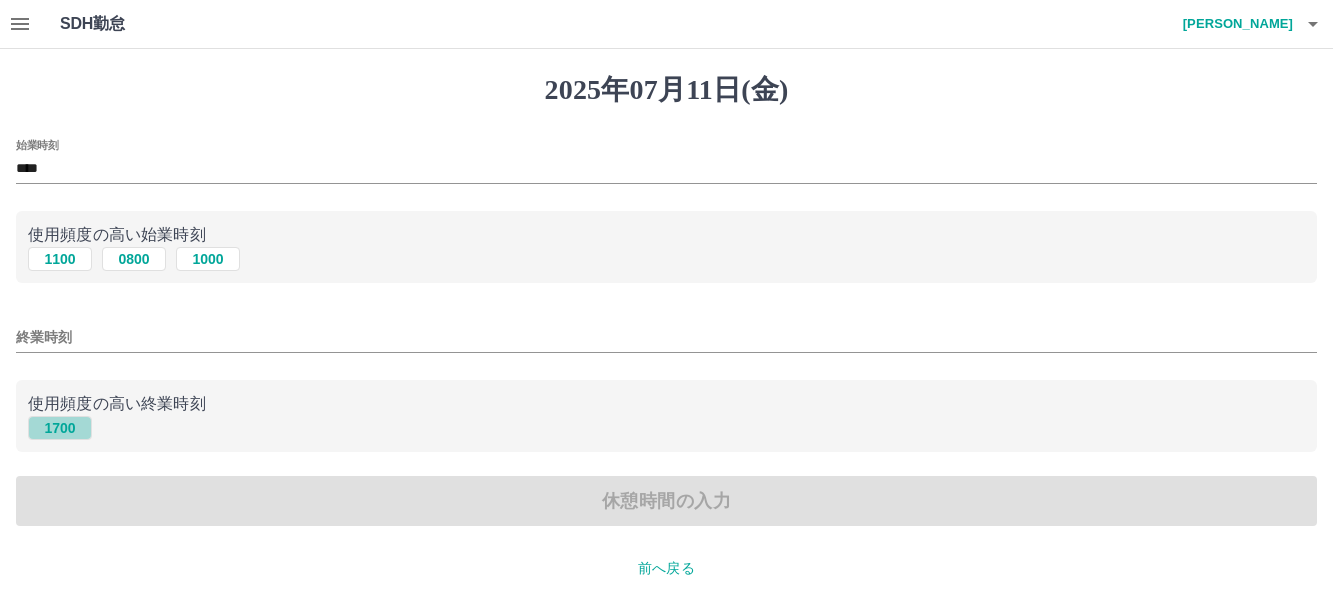 click on "1700" at bounding box center (60, 428) 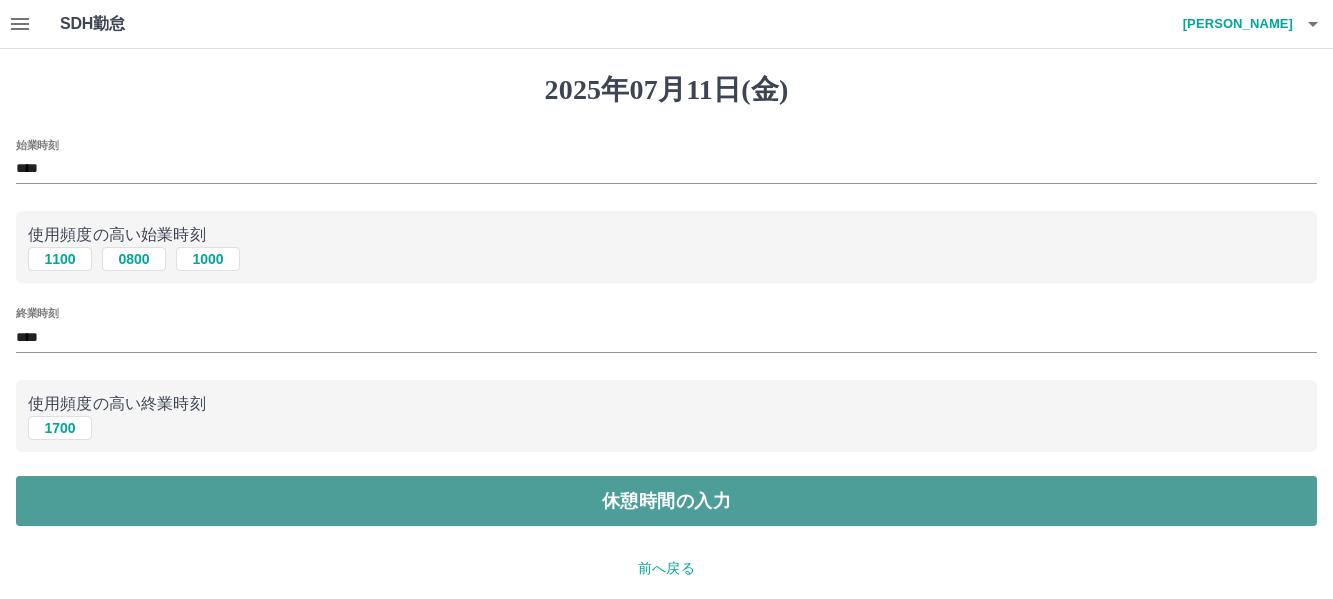 click on "休憩時間の入力" at bounding box center (666, 501) 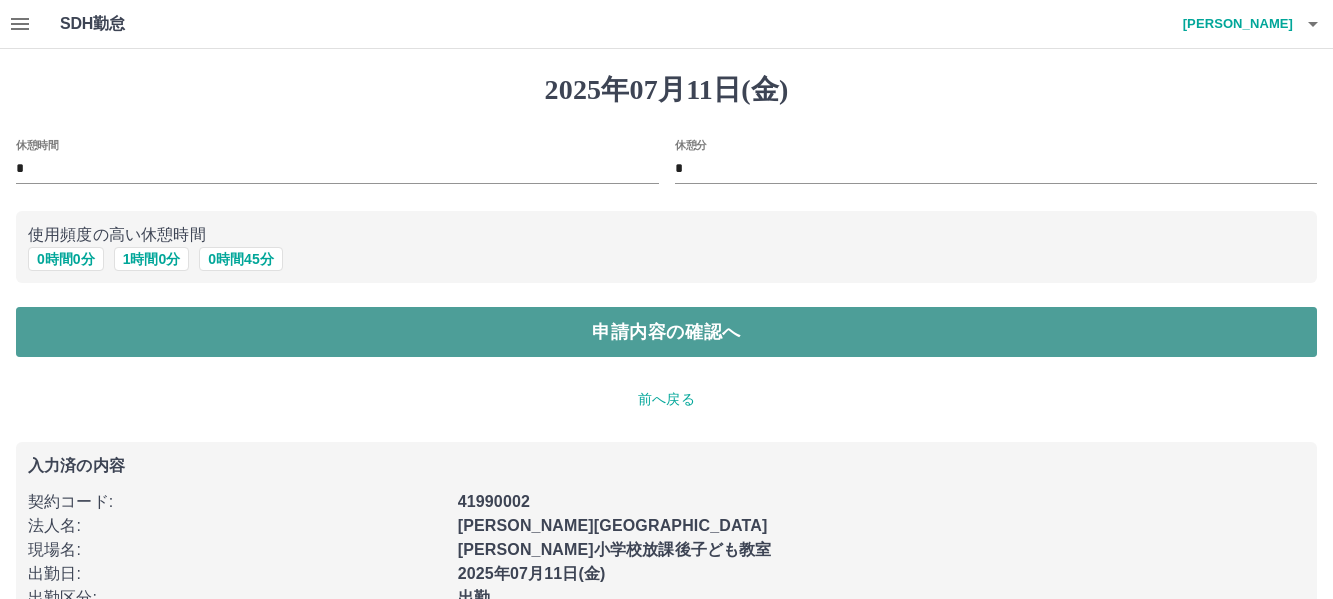 click on "申請内容の確認へ" at bounding box center (666, 332) 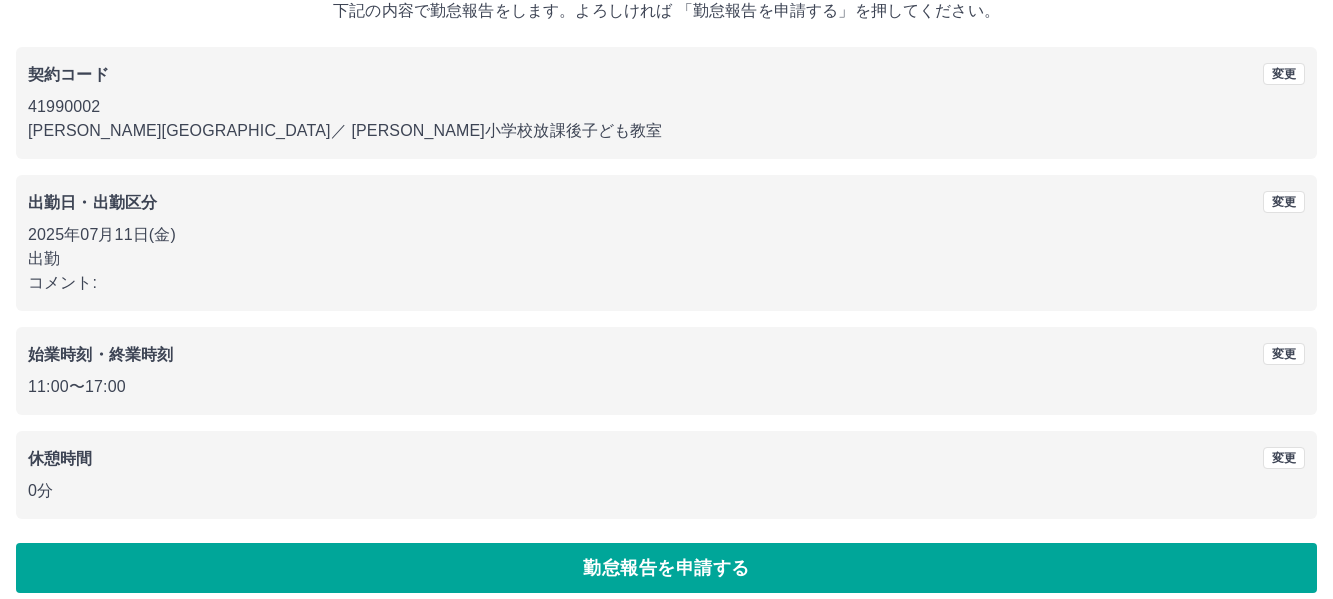 scroll, scrollTop: 150, scrollLeft: 0, axis: vertical 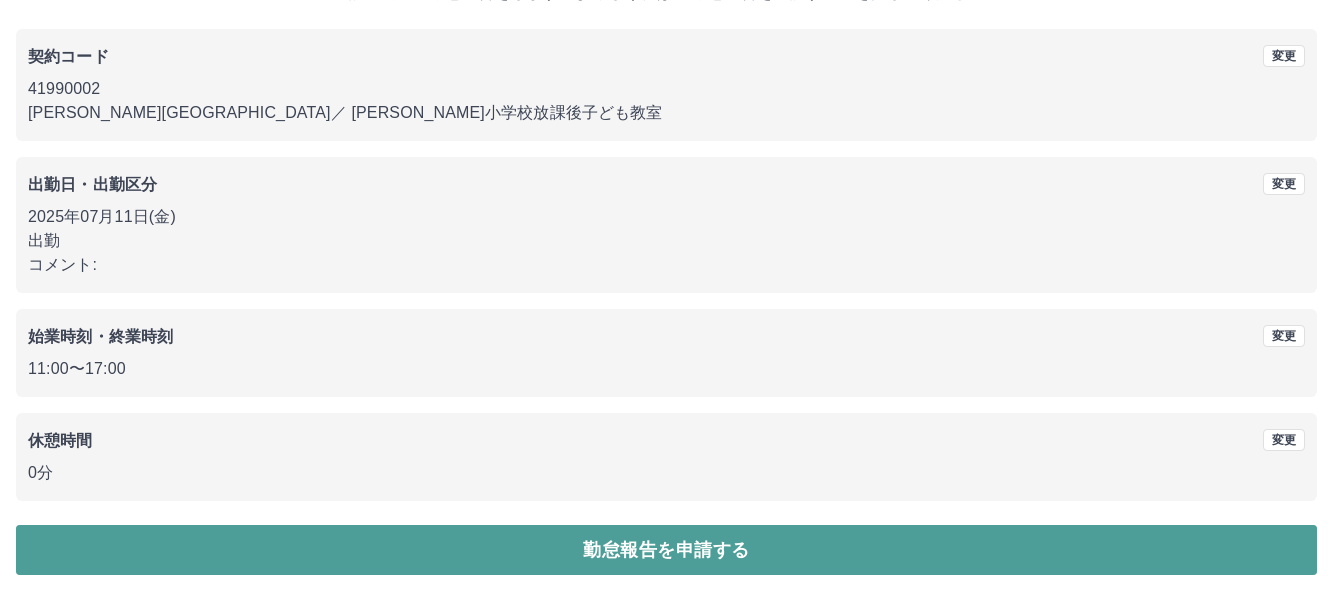 click on "勤怠報告を申請する" at bounding box center (666, 550) 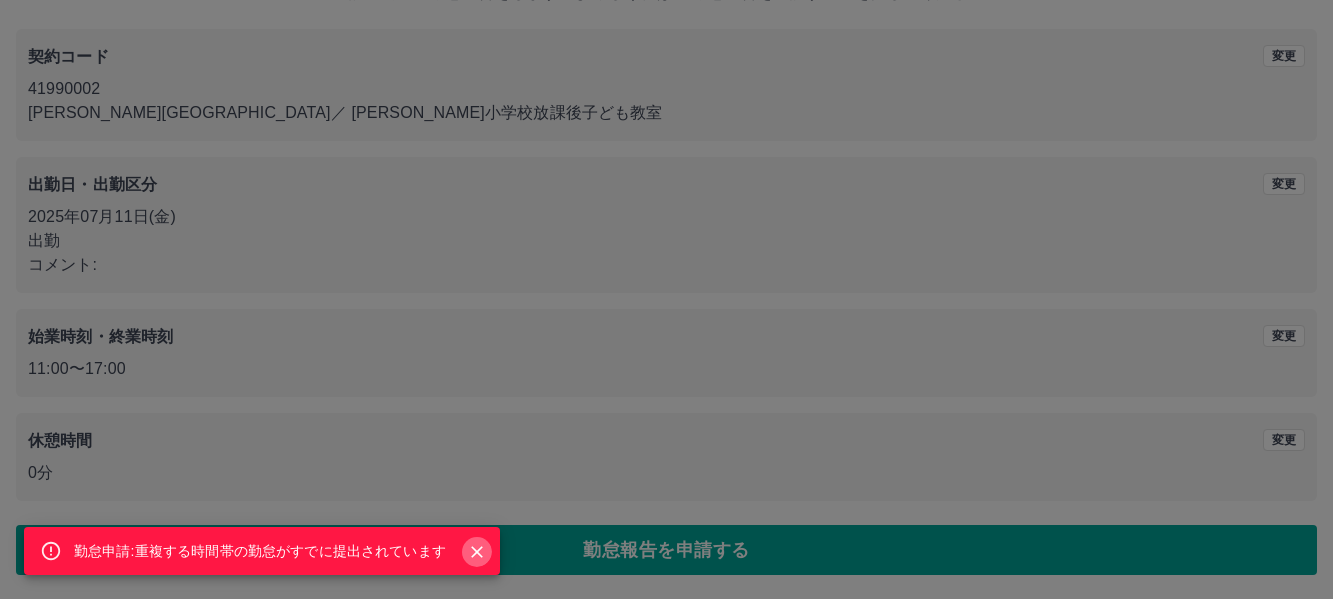 click 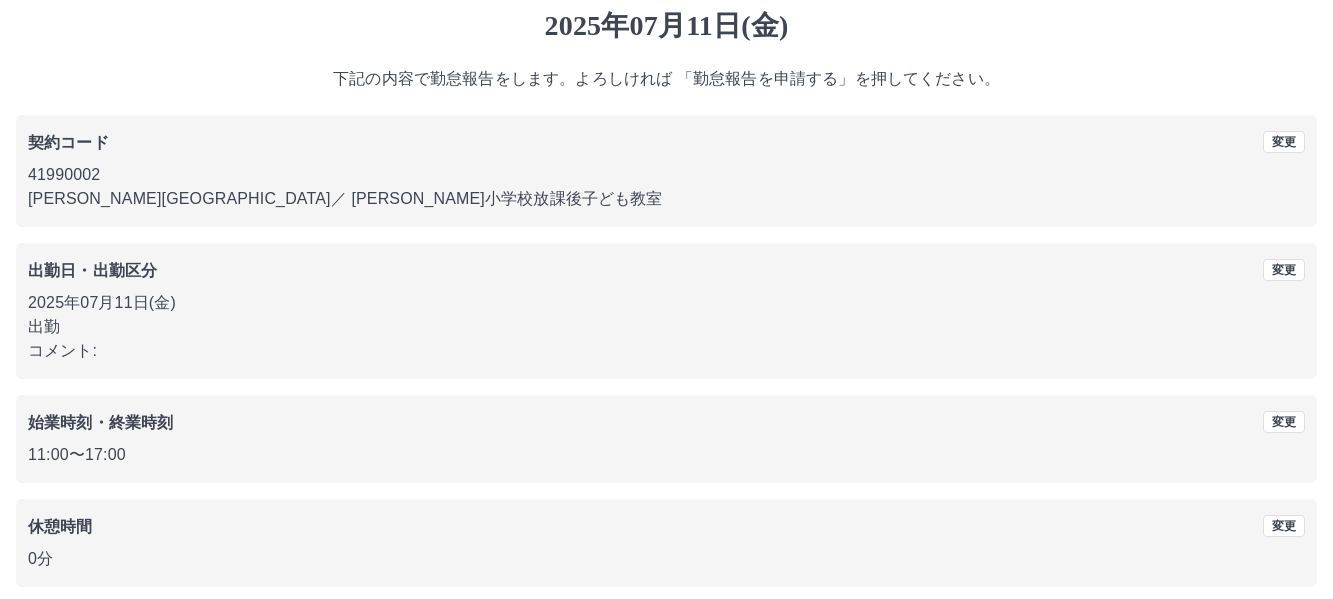 scroll, scrollTop: 150, scrollLeft: 0, axis: vertical 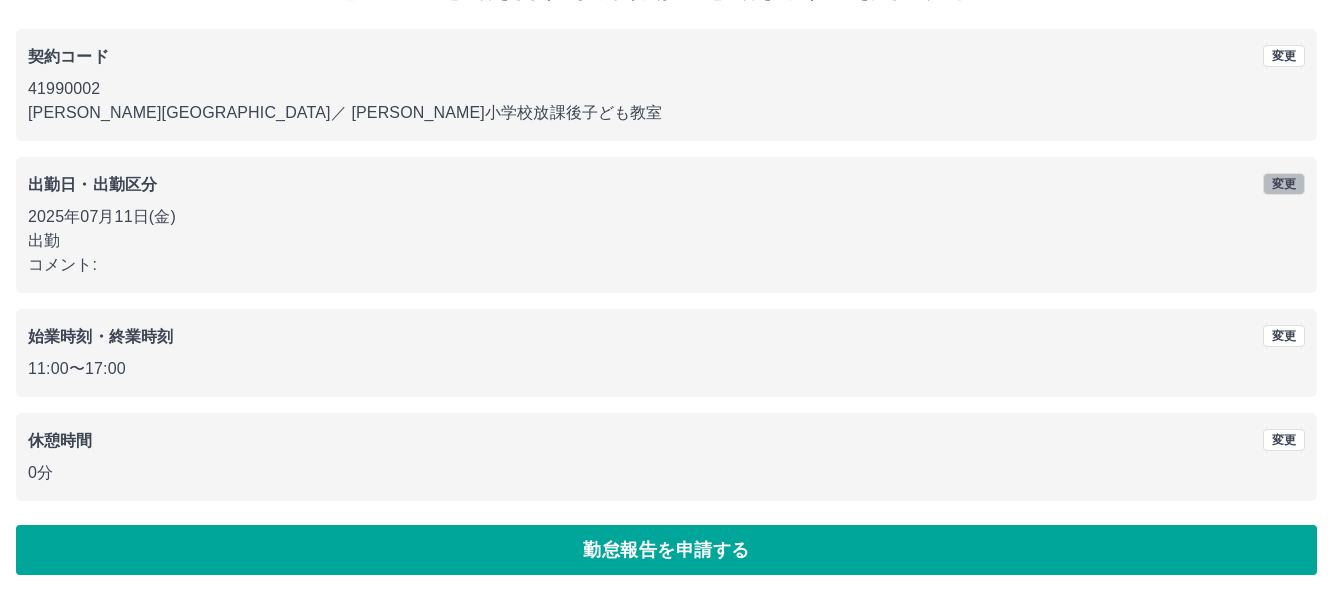 click on "変更" at bounding box center [1284, 184] 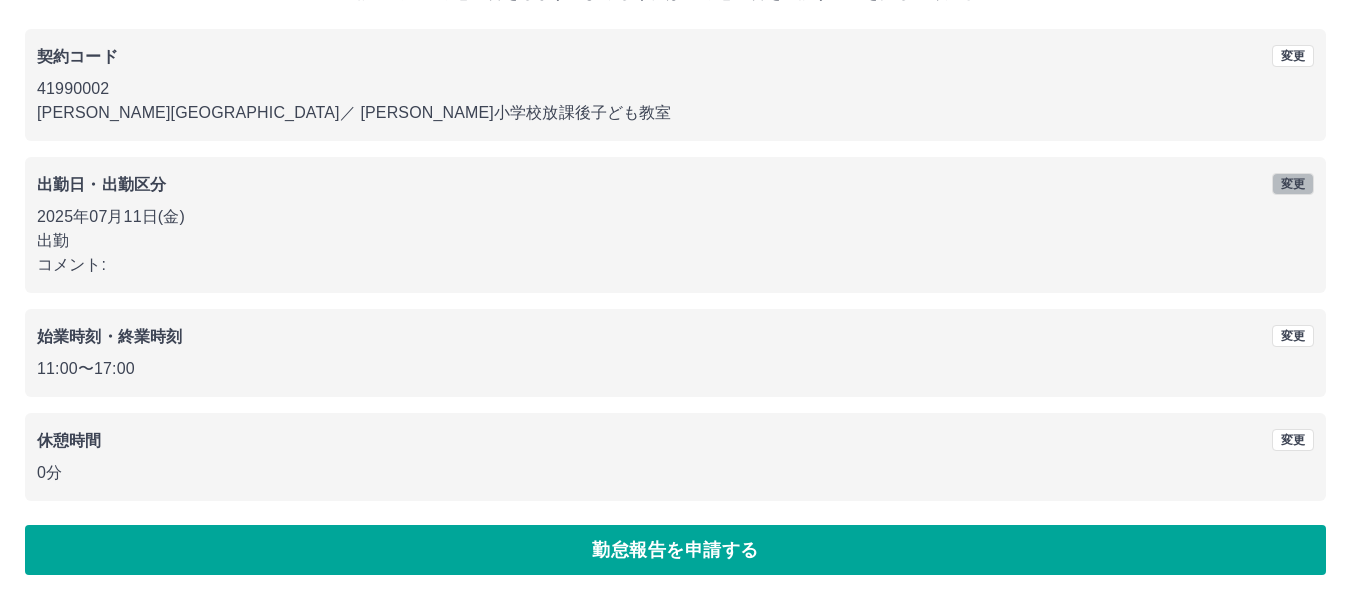scroll, scrollTop: 0, scrollLeft: 0, axis: both 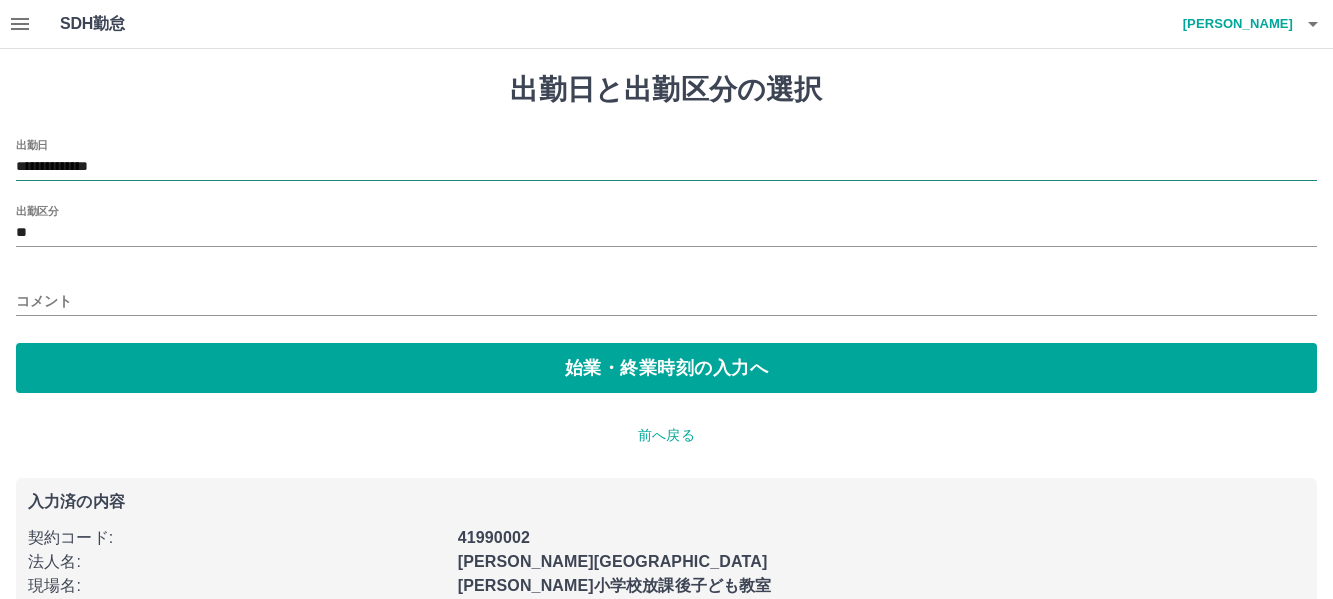 click on "**********" at bounding box center (666, 167) 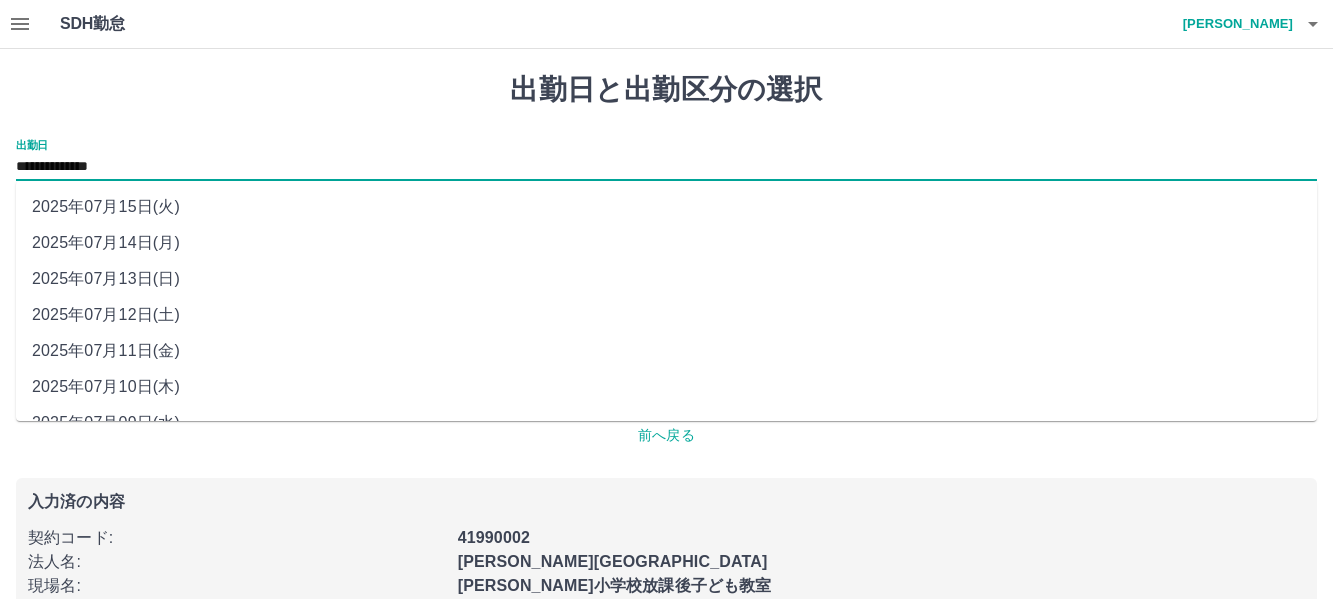 click on "2025年07月12日(土)" at bounding box center (666, 315) 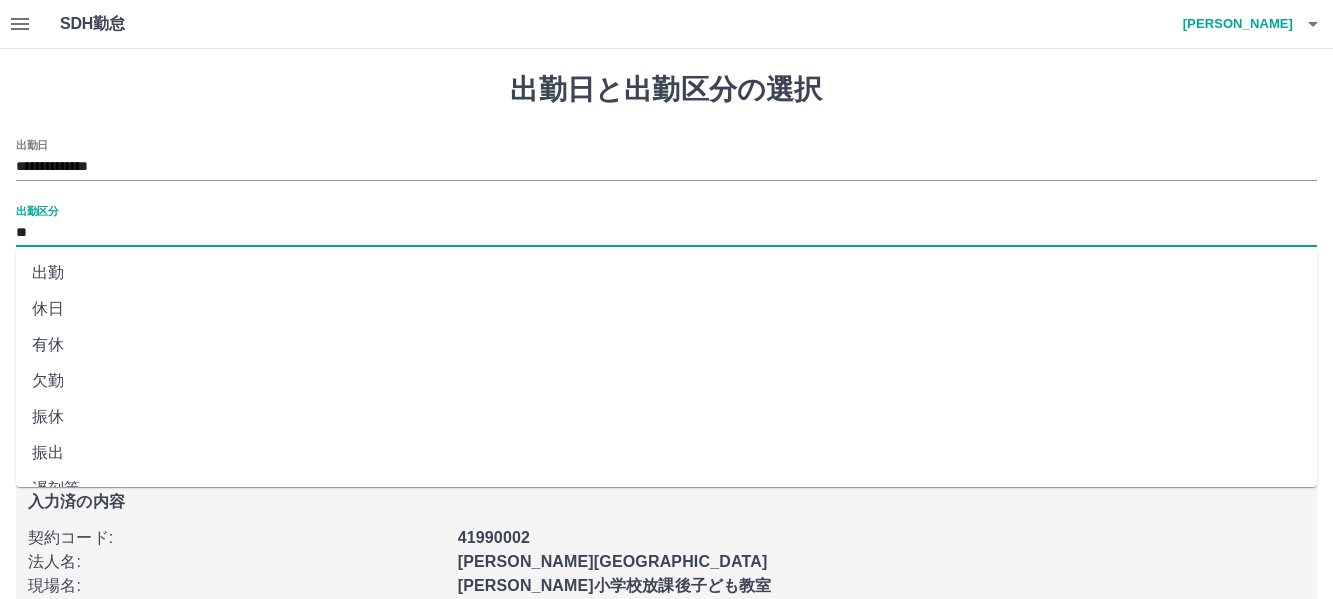click on "**" at bounding box center (666, 233) 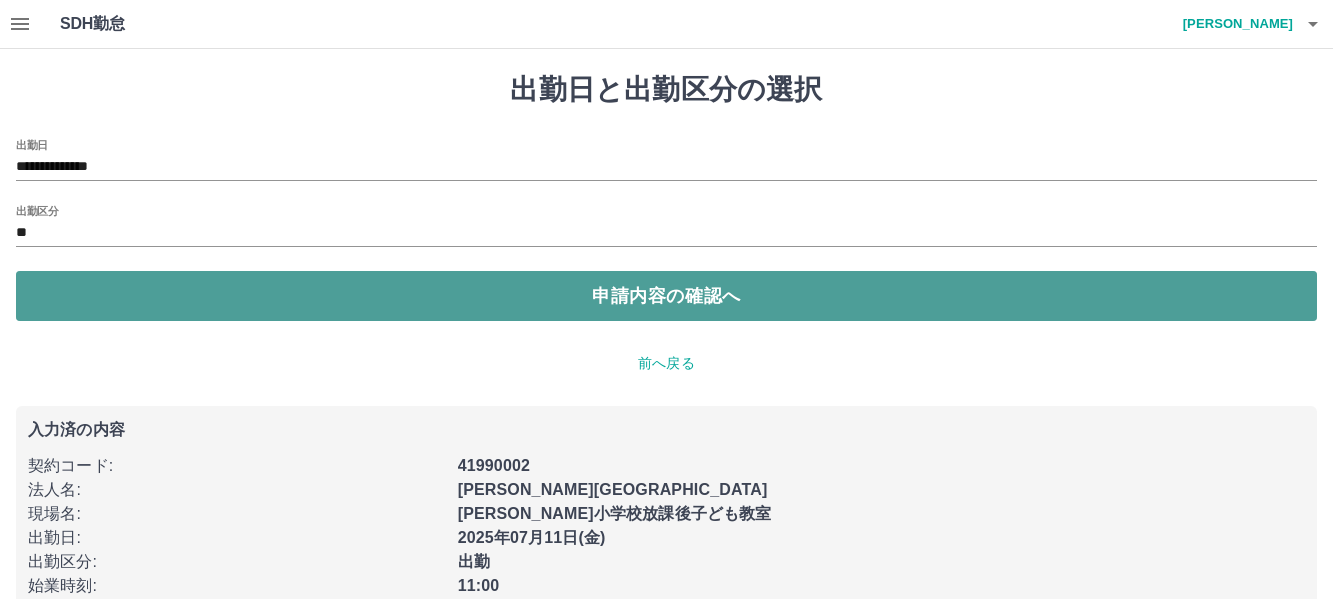 click on "申請内容の確認へ" at bounding box center [666, 296] 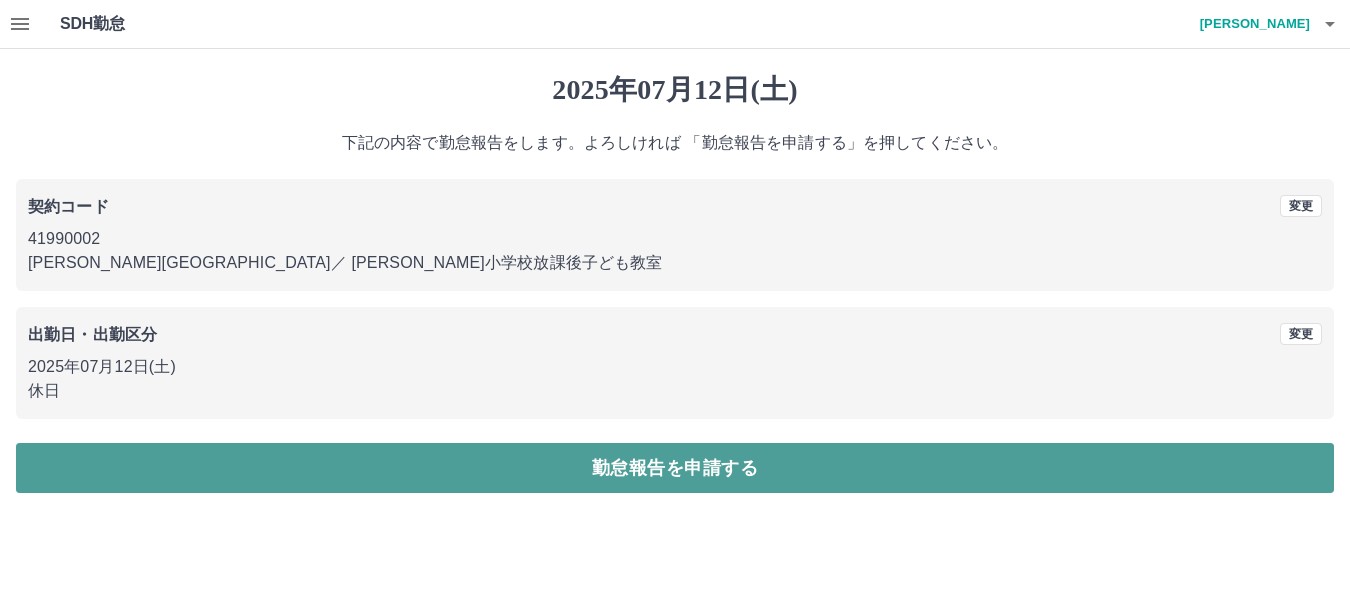 click on "勤怠報告を申請する" at bounding box center (675, 468) 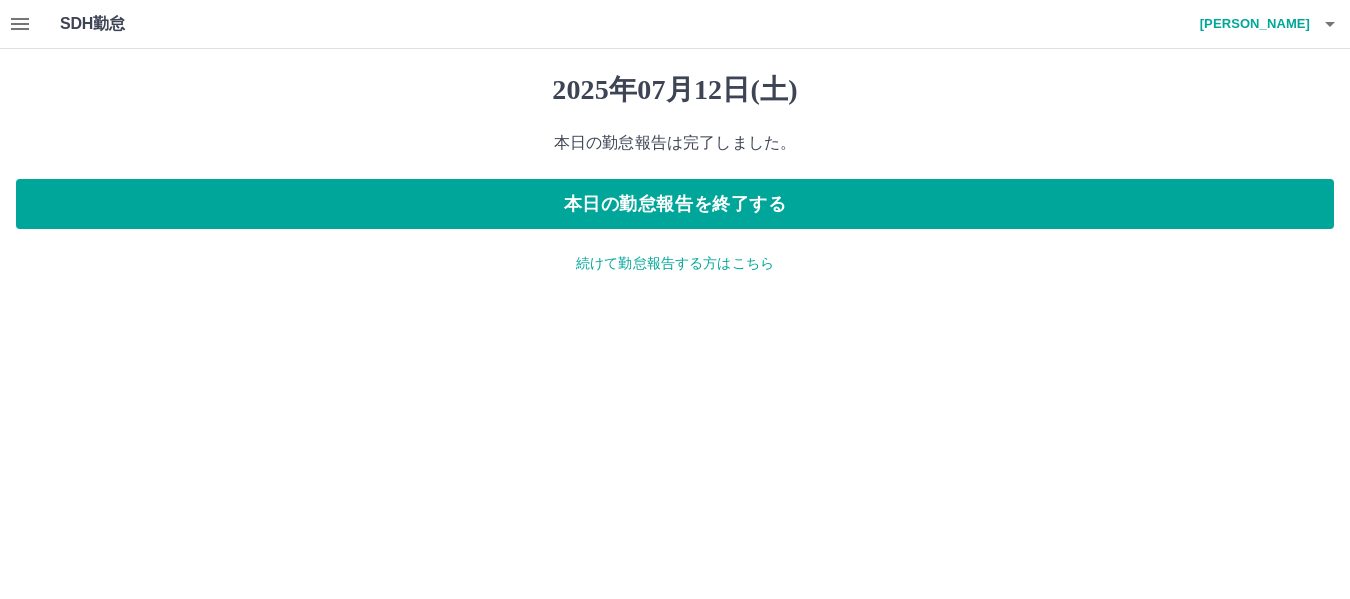 click on "続けて勤怠報告する方はこちら" at bounding box center (675, 263) 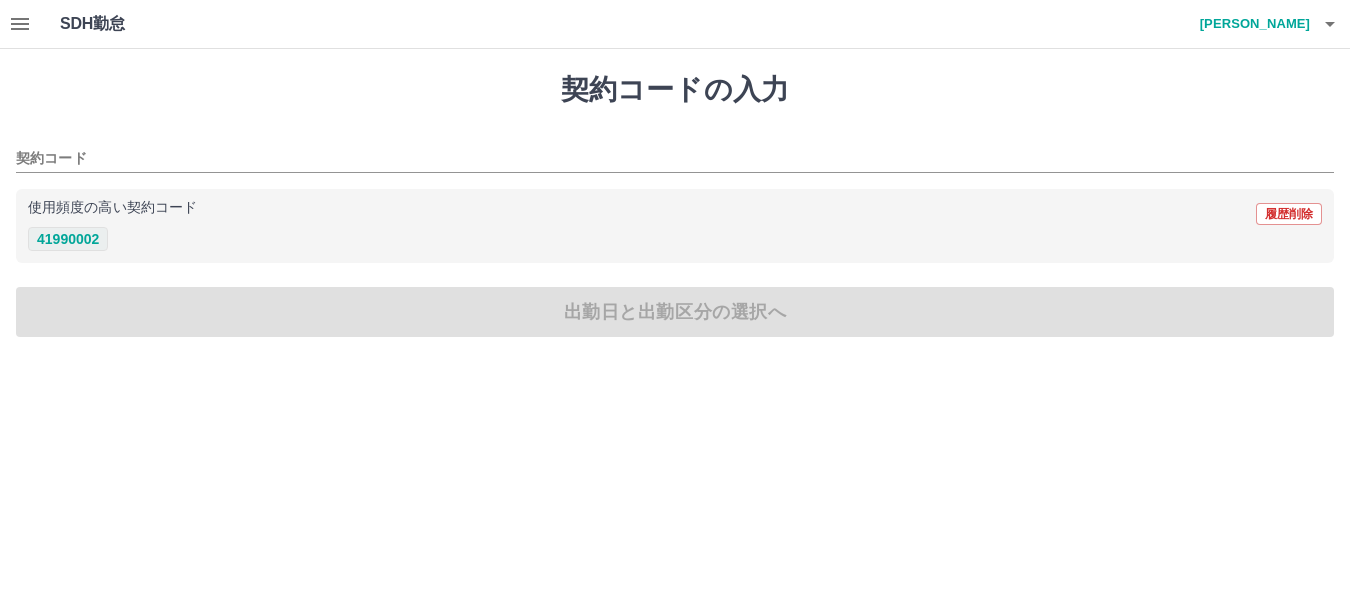click on "41990002" at bounding box center [68, 239] 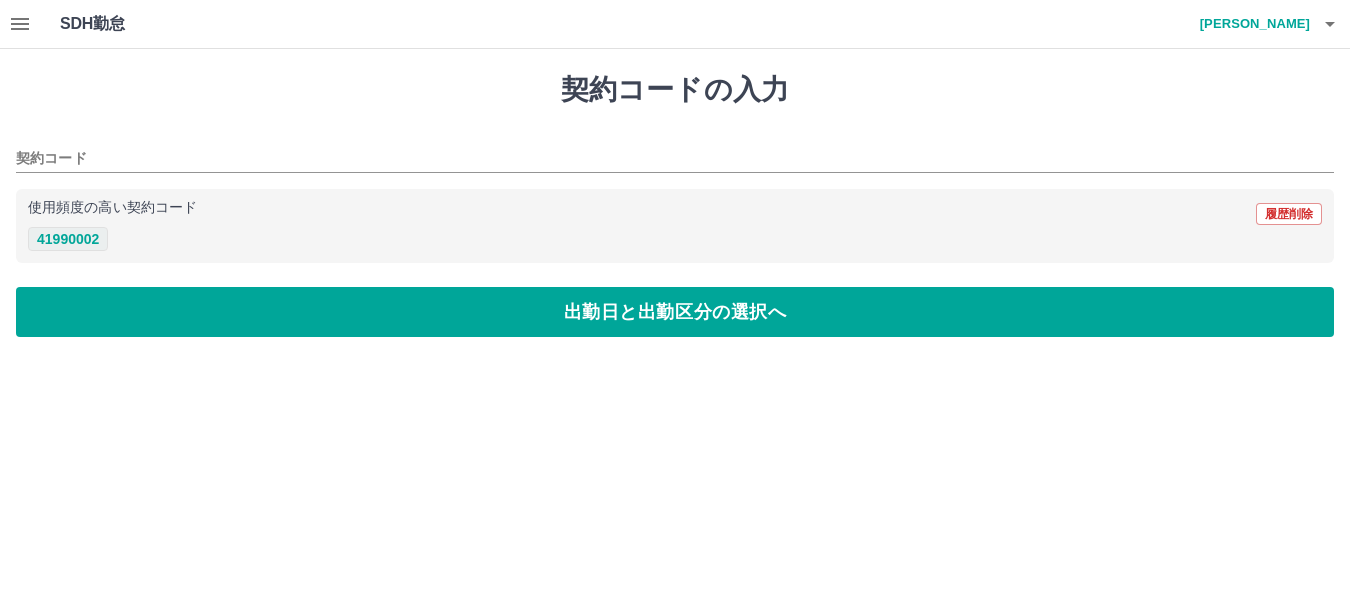 type on "********" 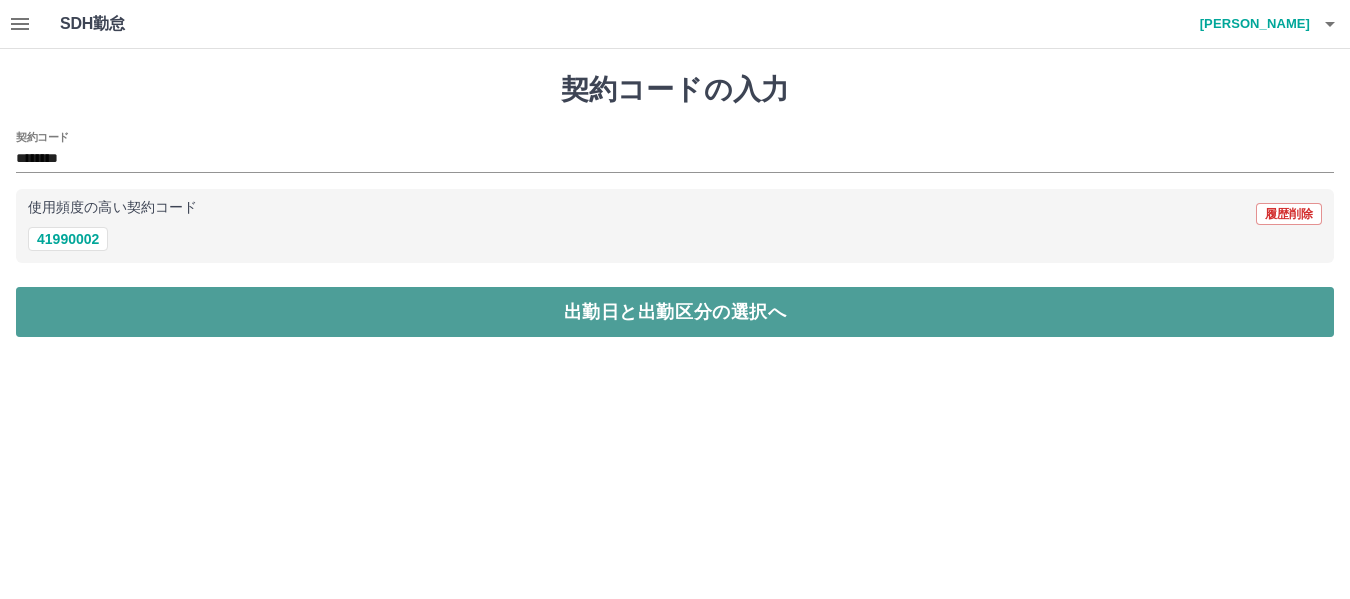 click on "出勤日と出勤区分の選択へ" at bounding box center (675, 312) 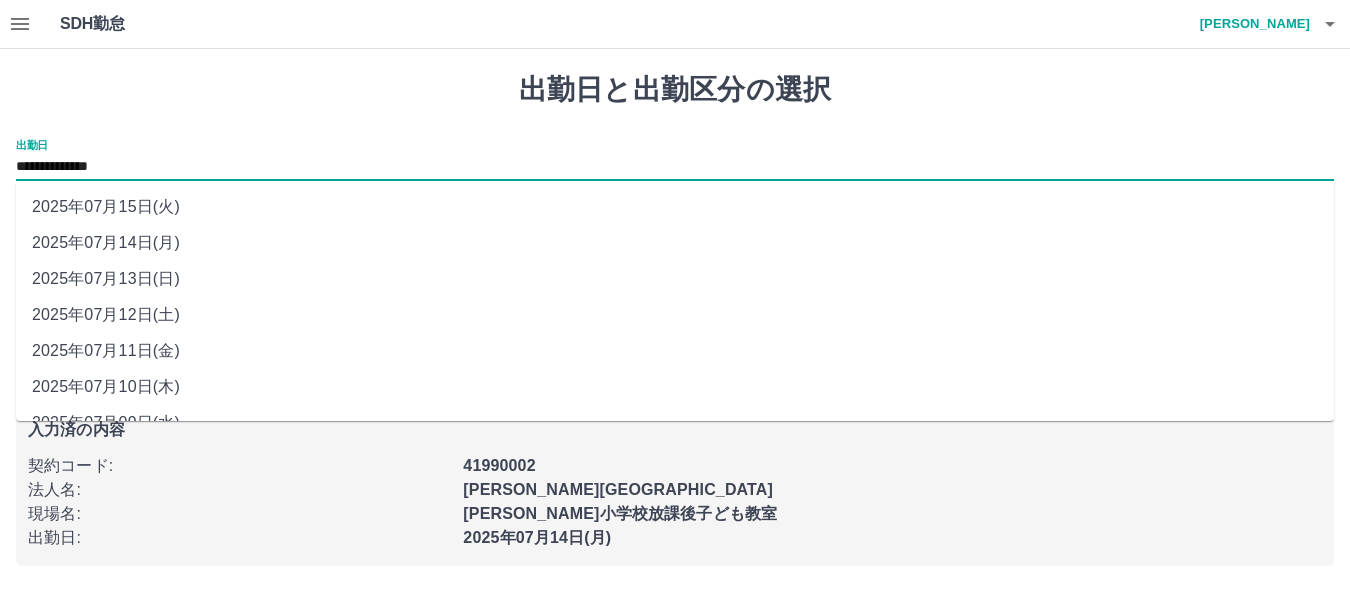 click on "**********" at bounding box center [675, 167] 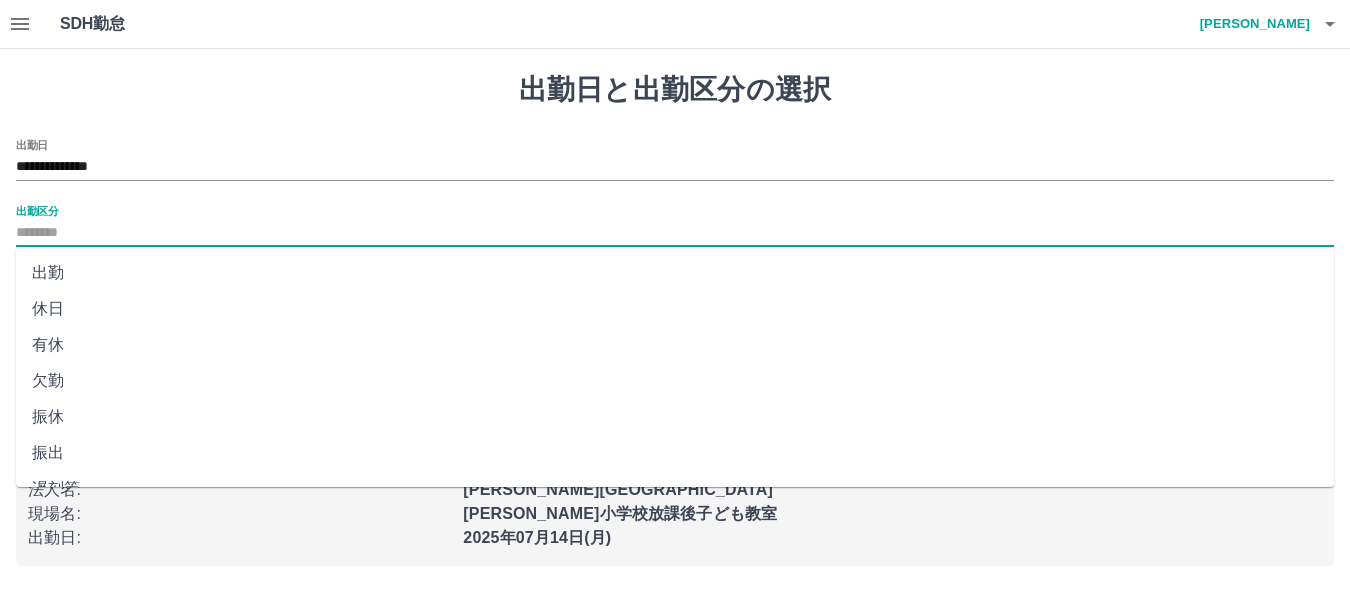 click on "出勤区分" at bounding box center [675, 233] 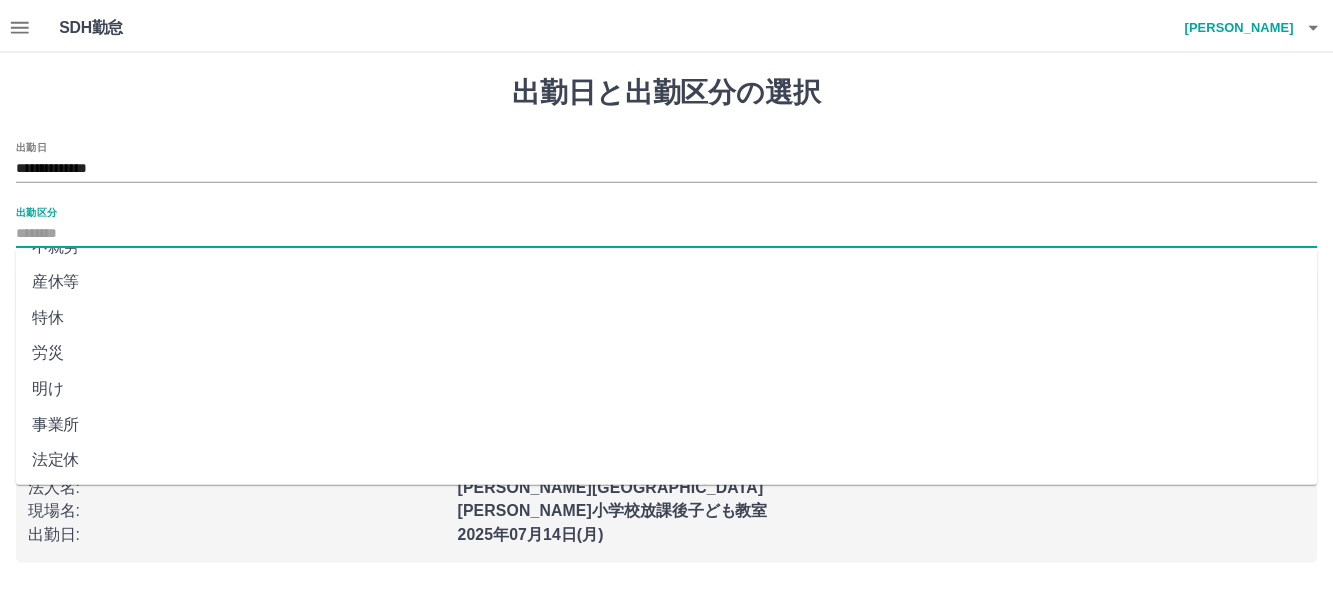 scroll, scrollTop: 424, scrollLeft: 0, axis: vertical 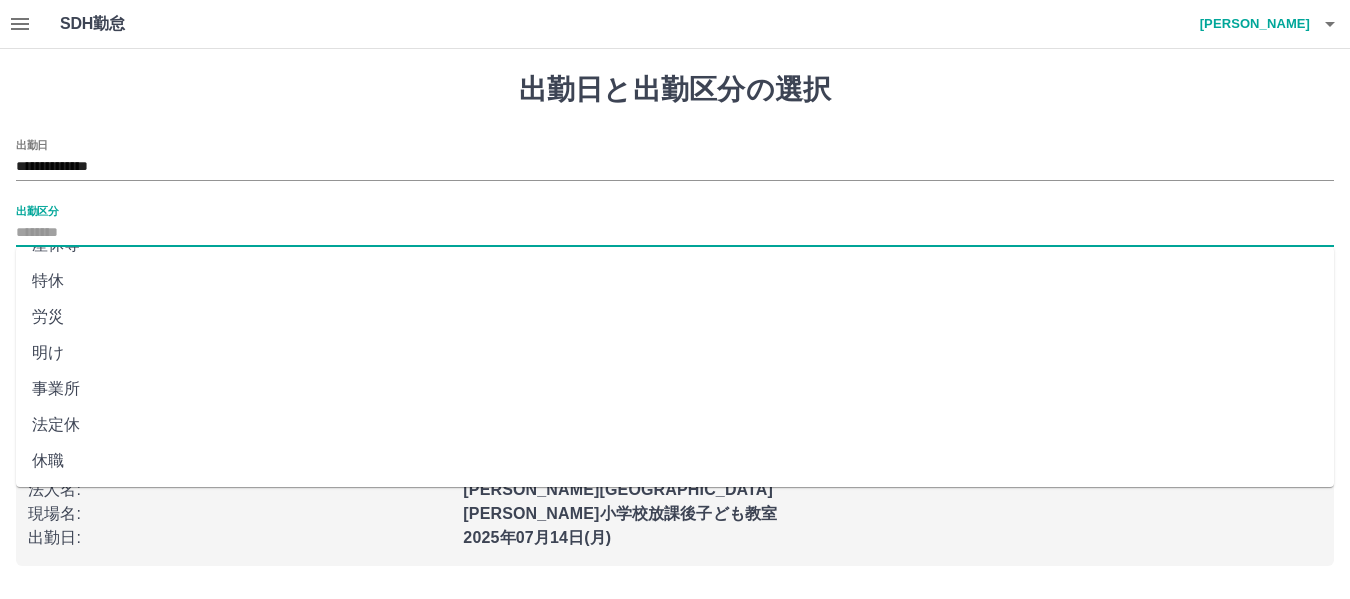 click on "法定休" at bounding box center [675, 425] 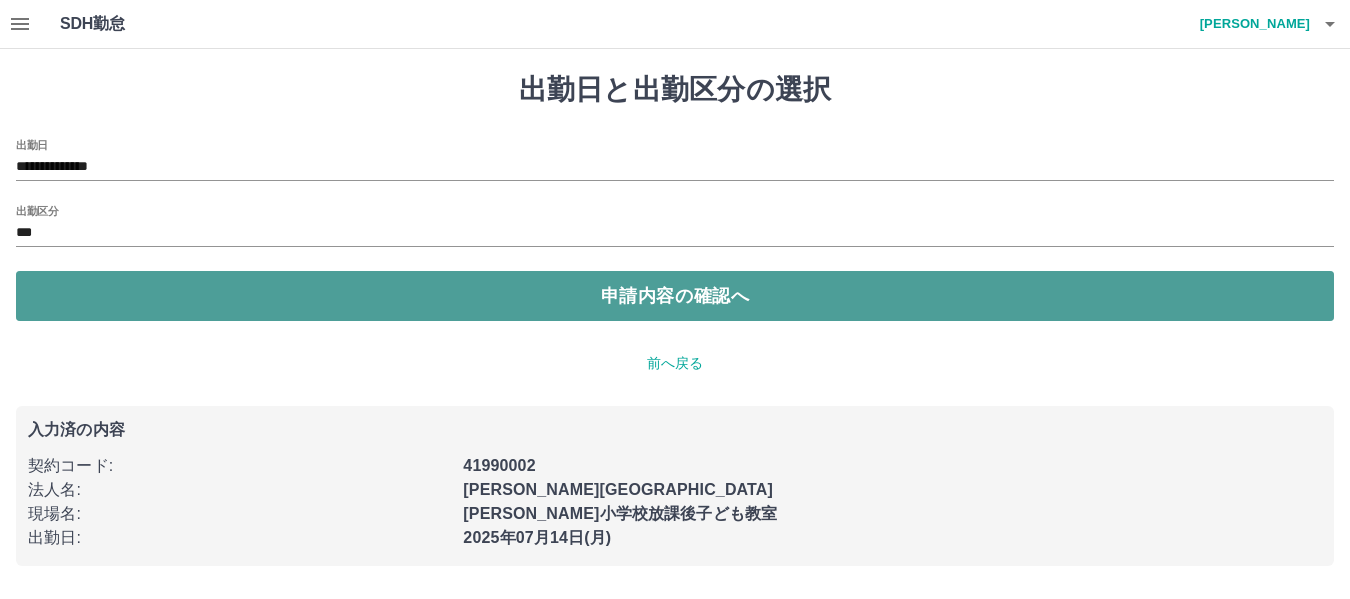 click on "申請内容の確認へ" at bounding box center (675, 296) 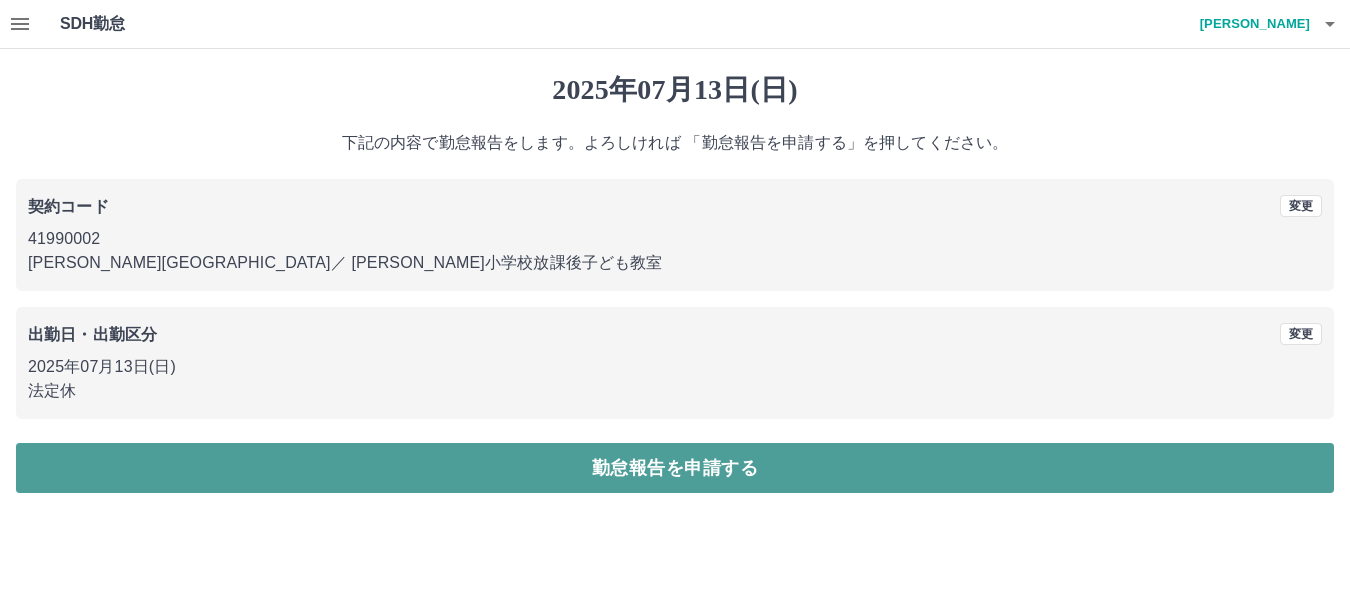 click on "勤怠報告を申請する" at bounding box center [675, 468] 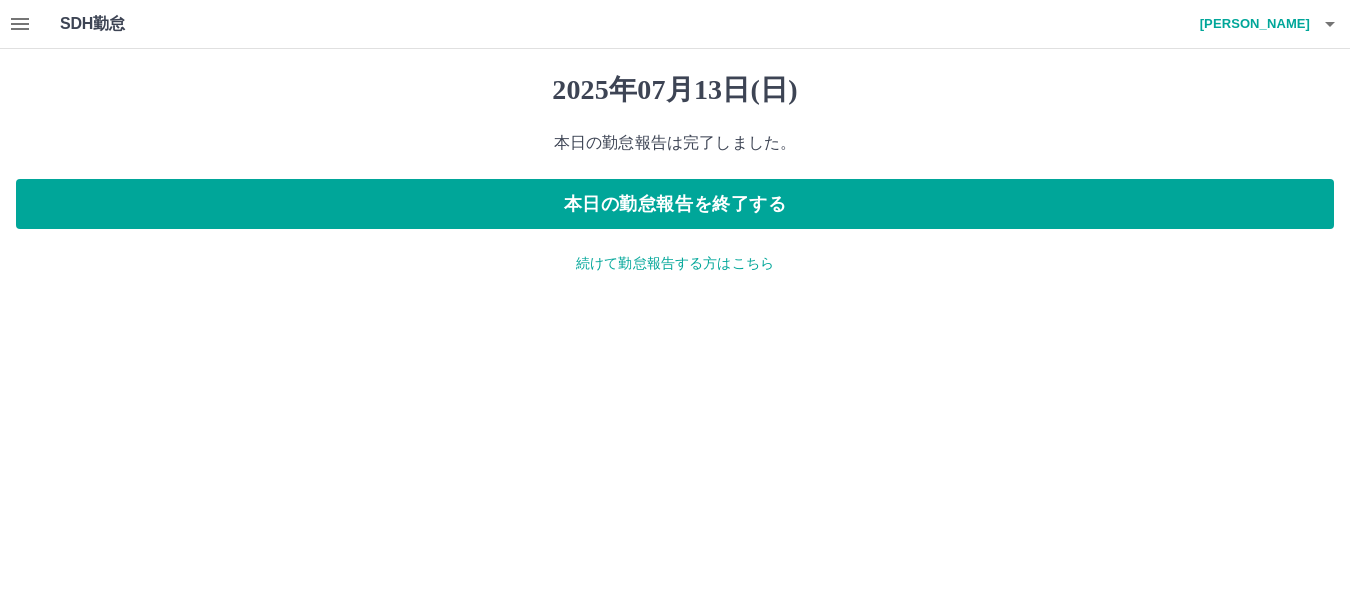click on "続けて勤怠報告する方はこちら" at bounding box center (675, 263) 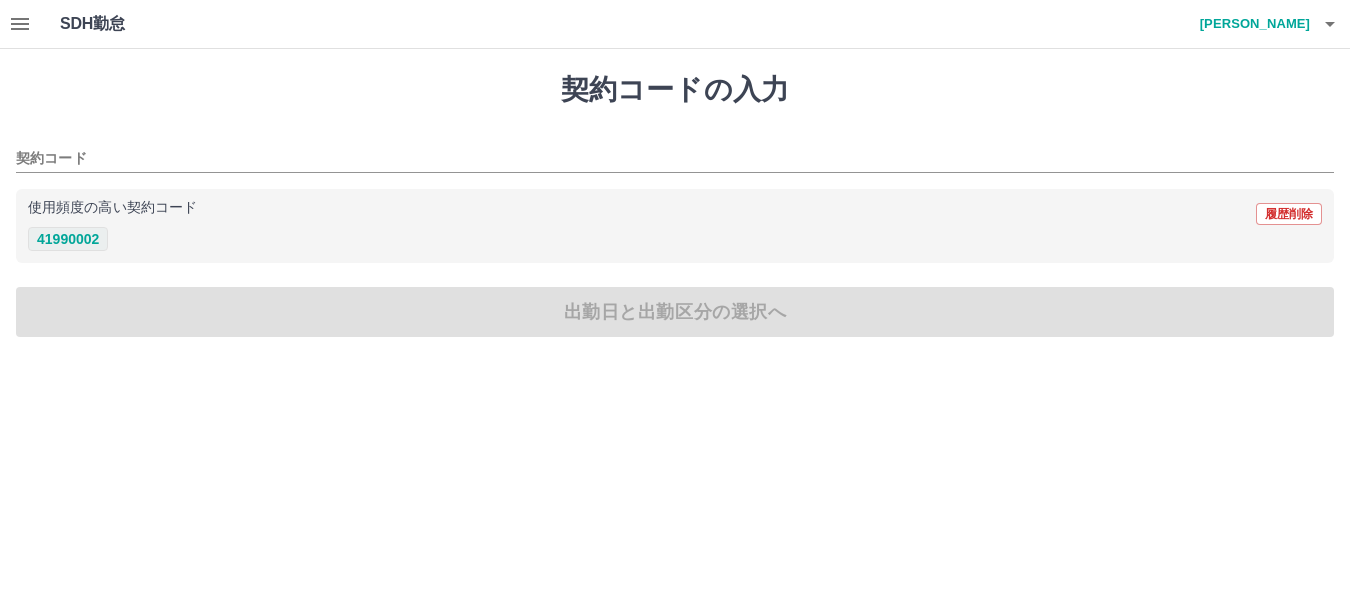 click on "41990002" at bounding box center (68, 239) 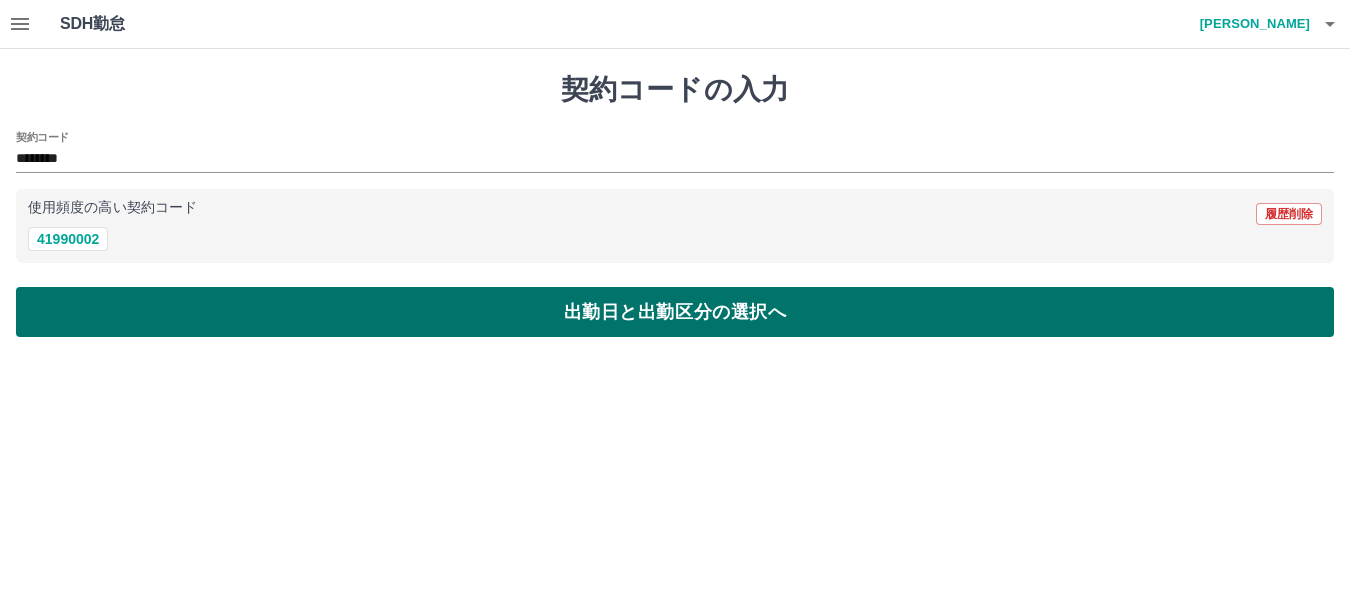 click on "出勤日と出勤区分の選択へ" at bounding box center (675, 312) 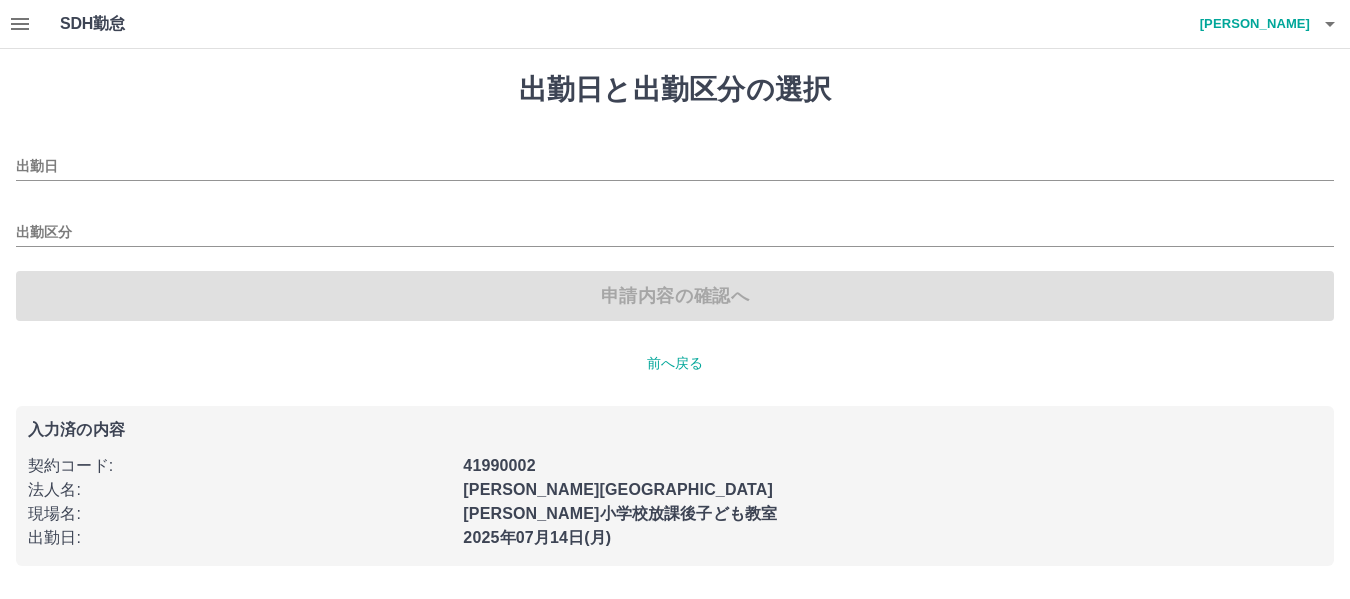 type on "**********" 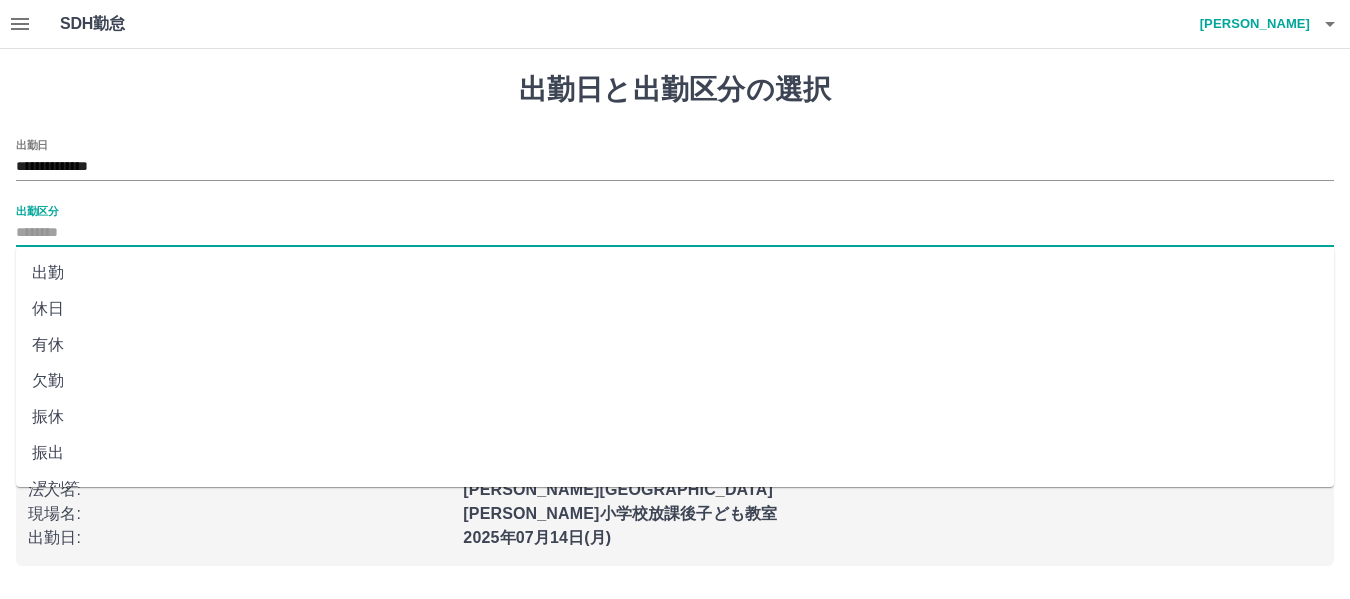 click on "出勤区分" at bounding box center (675, 233) 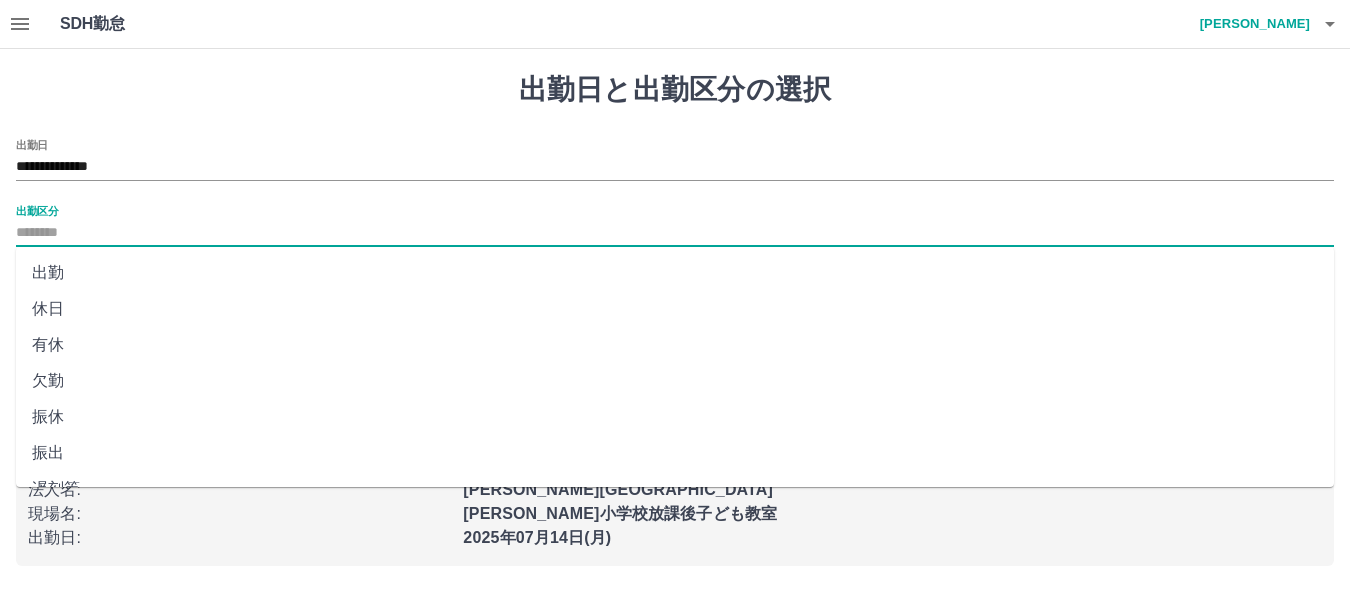 click on "出勤" at bounding box center (675, 273) 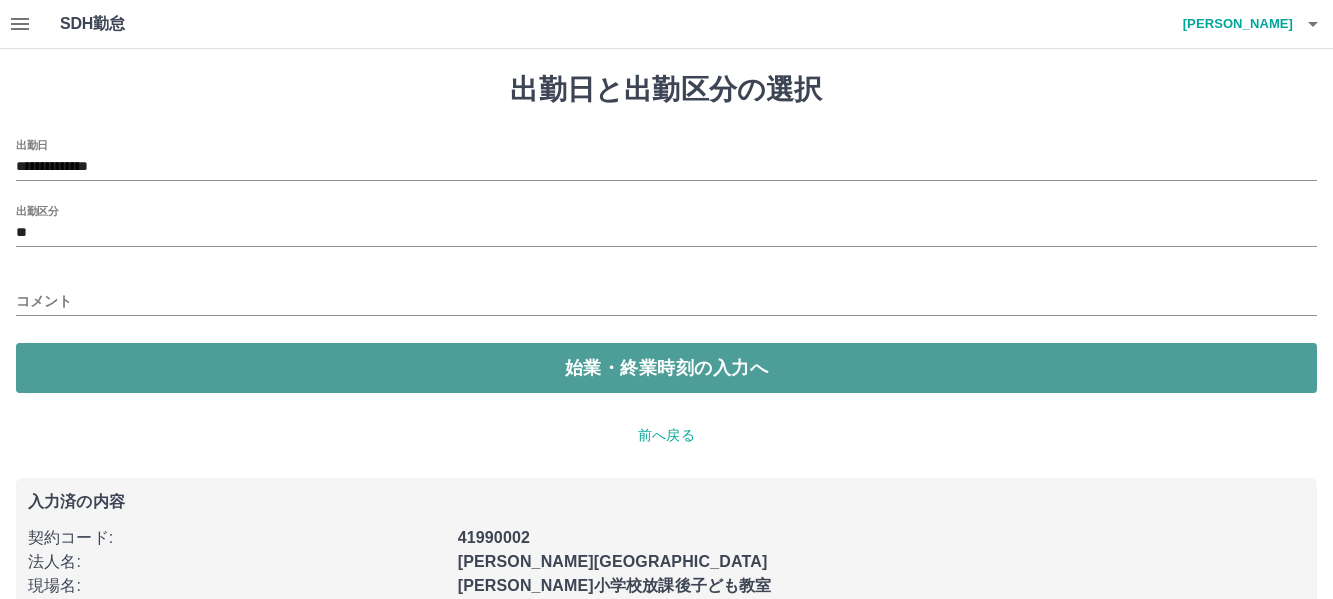 click on "始業・終業時刻の入力へ" at bounding box center (666, 368) 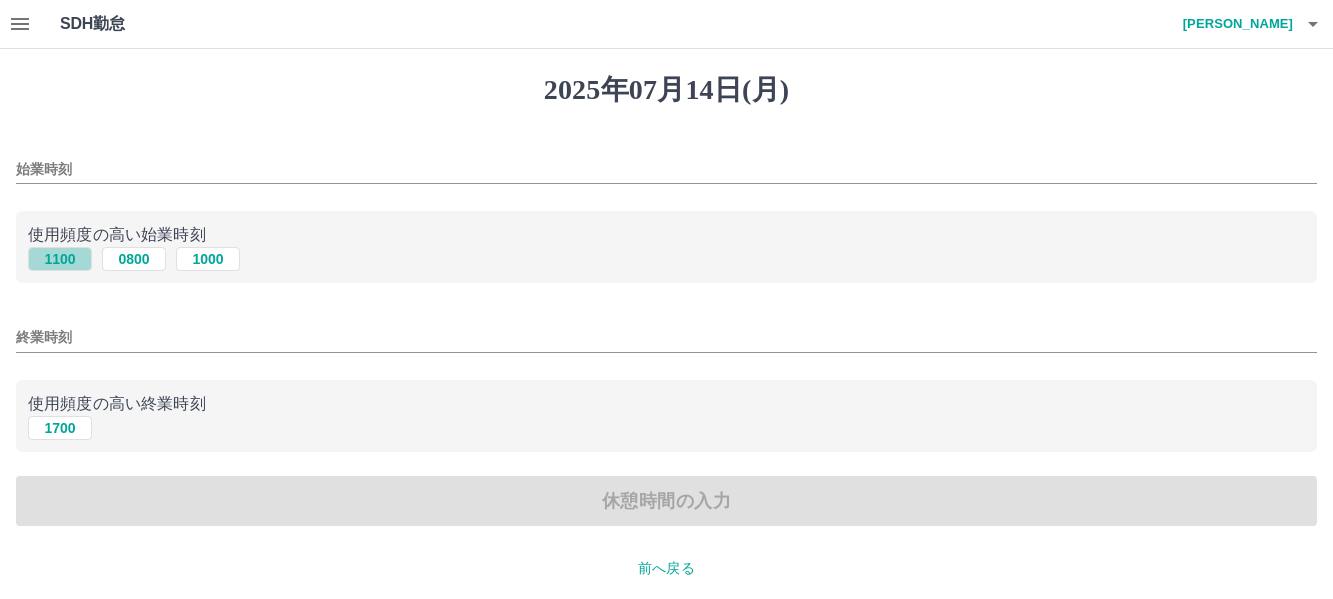 click on "1100" at bounding box center [60, 259] 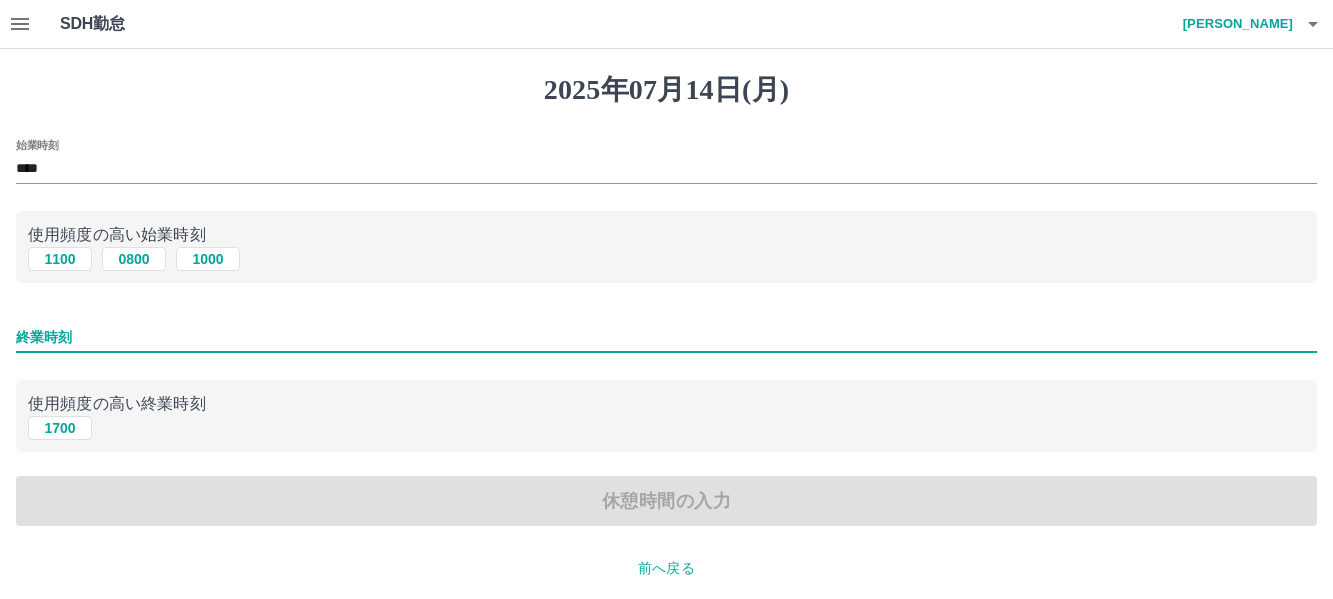 click on "終業時刻" at bounding box center (666, 337) 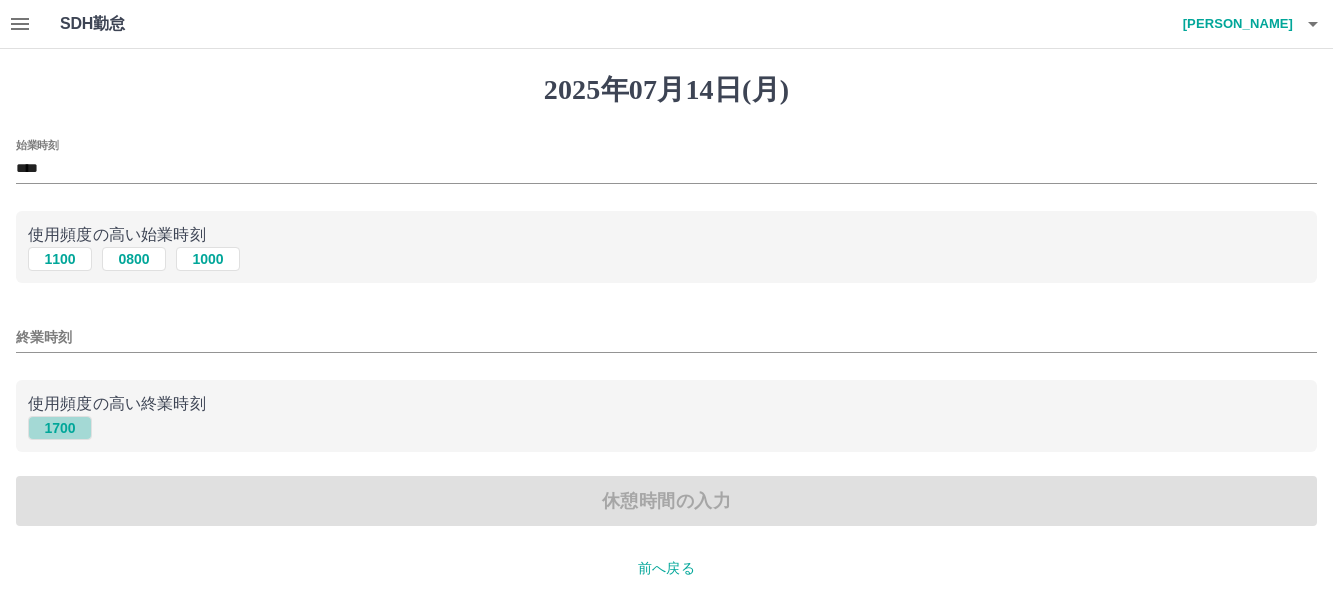 click on "1700" at bounding box center (60, 428) 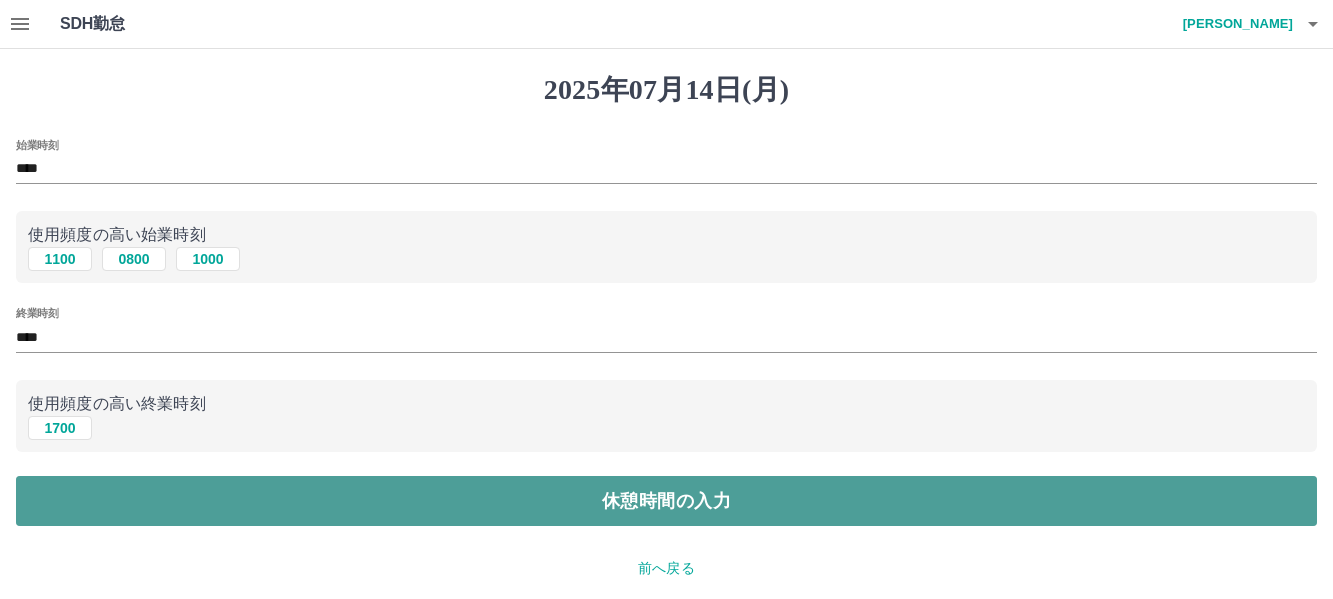 click on "休憩時間の入力" at bounding box center (666, 501) 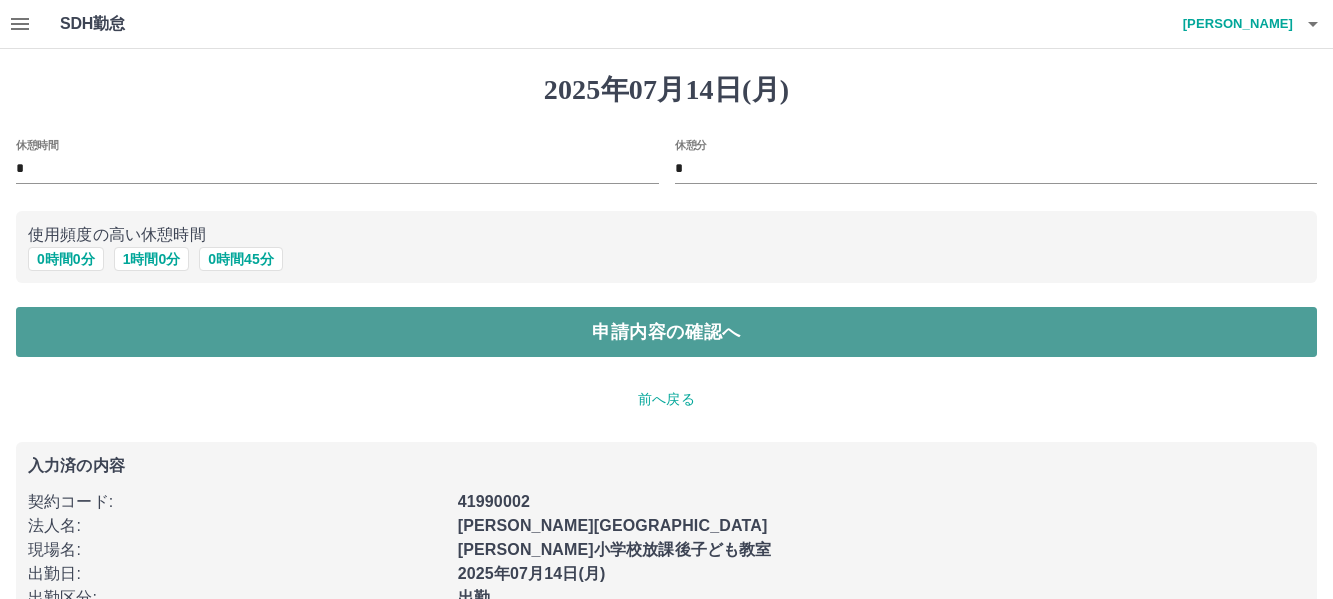 click on "申請内容の確認へ" at bounding box center [666, 332] 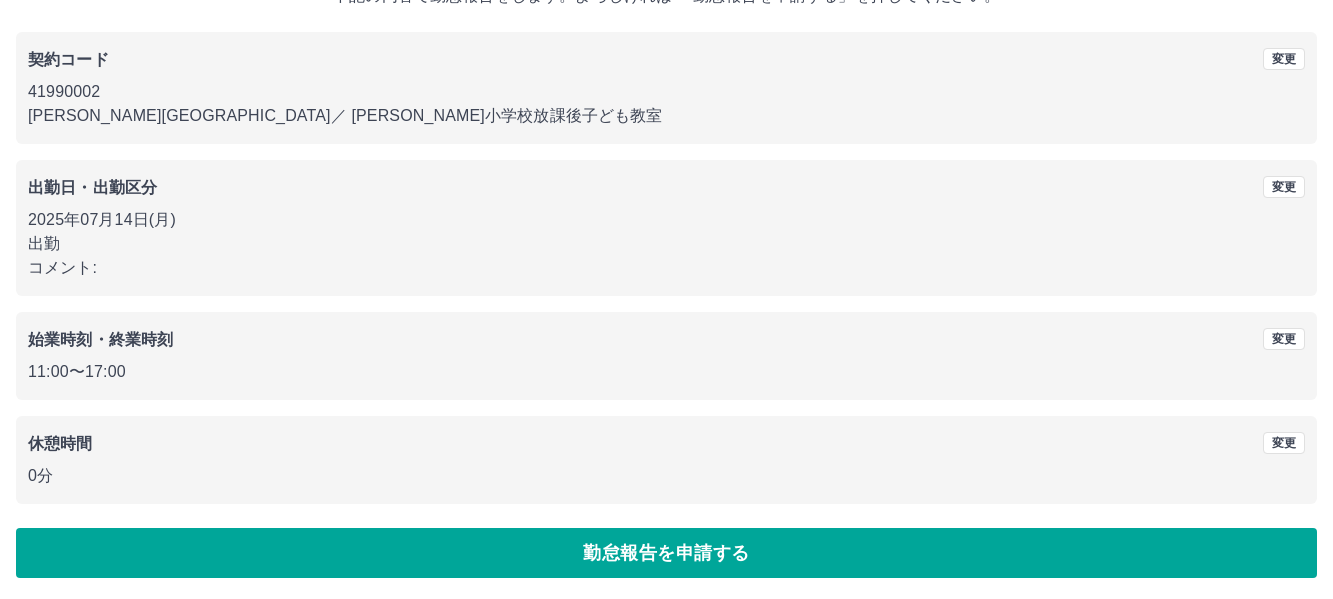 scroll, scrollTop: 150, scrollLeft: 0, axis: vertical 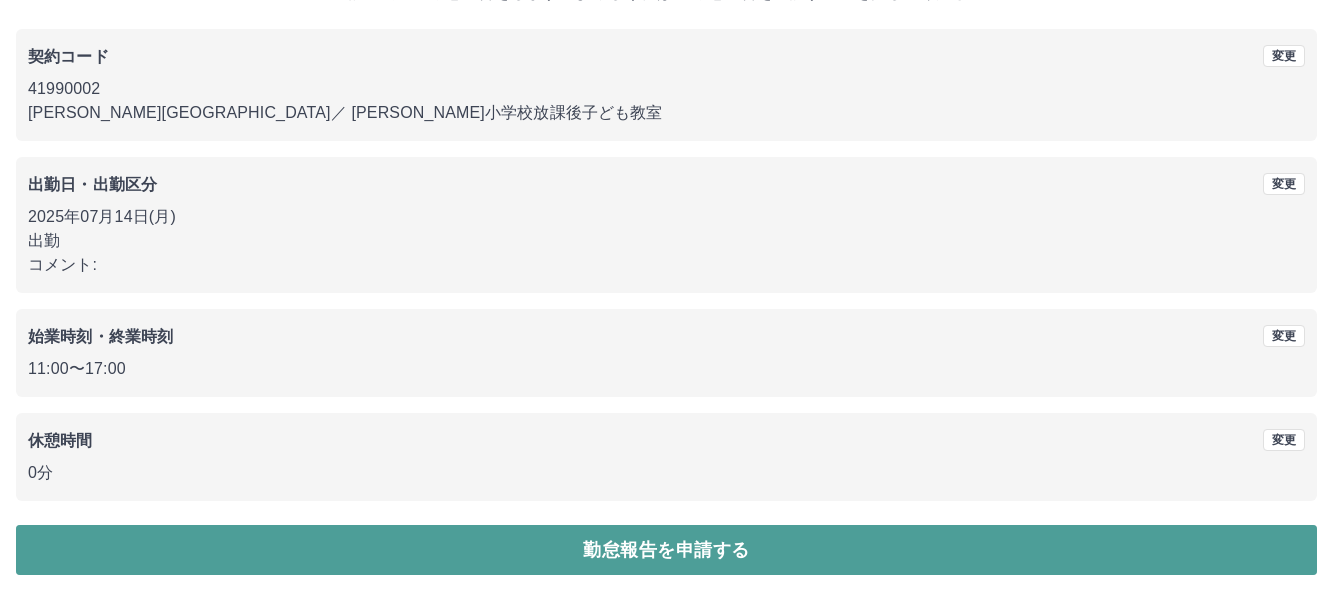 click on "勤怠報告を申請する" at bounding box center (666, 550) 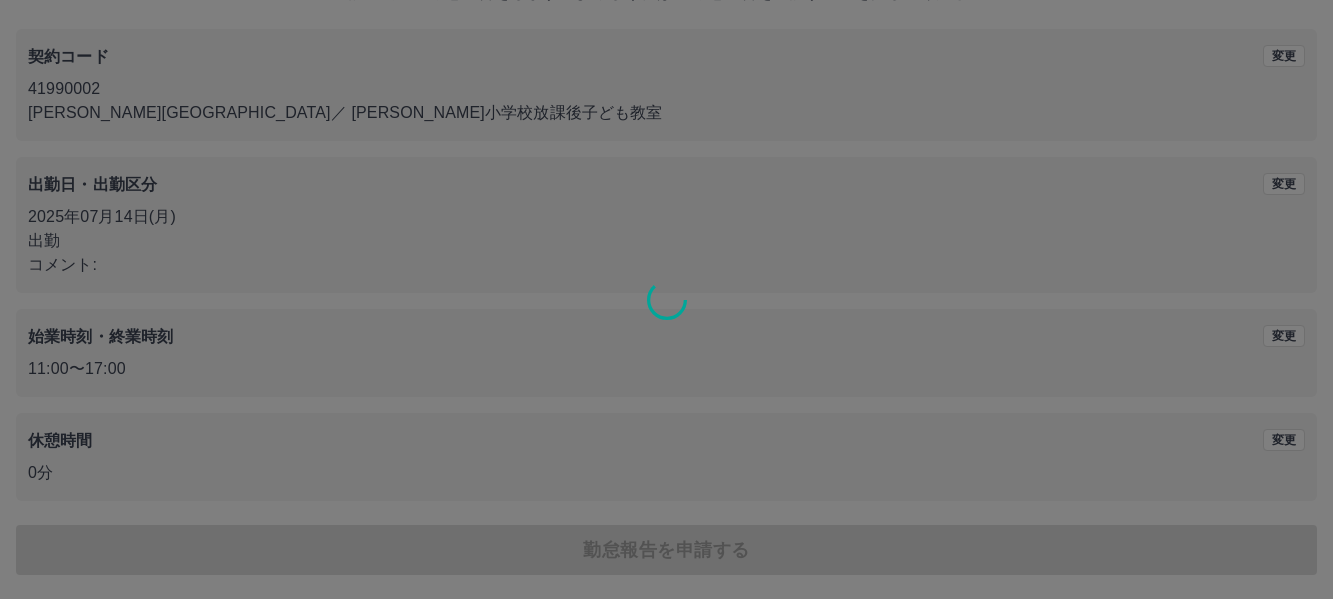 scroll, scrollTop: 0, scrollLeft: 0, axis: both 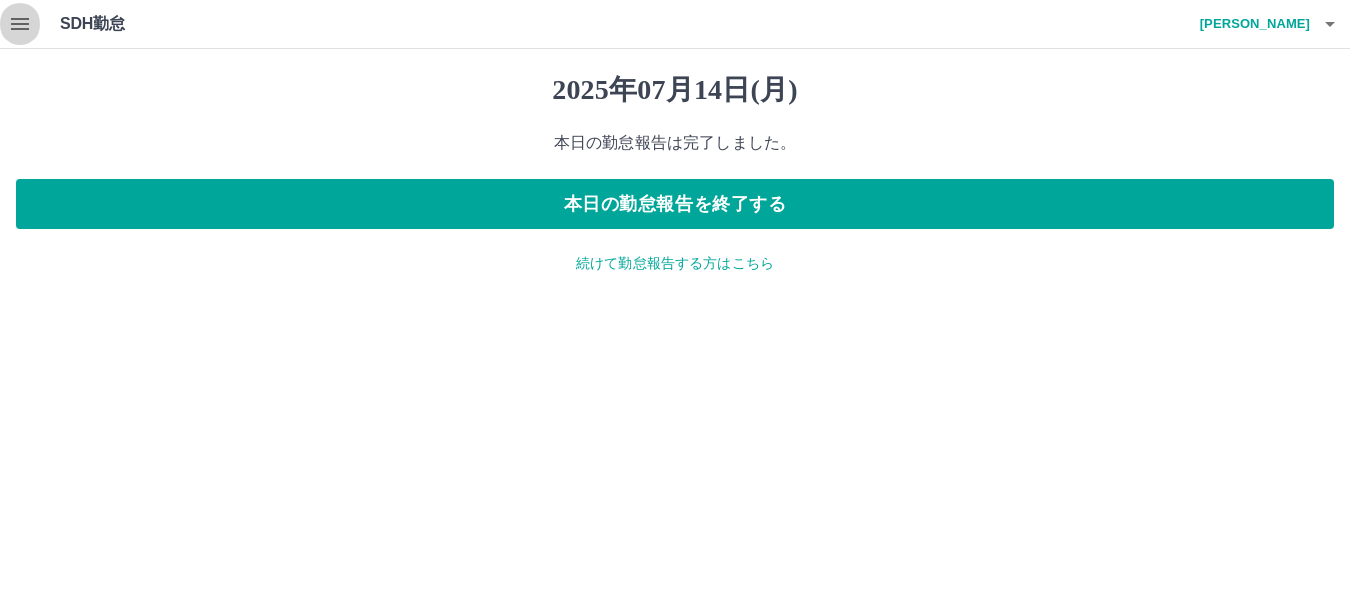 click 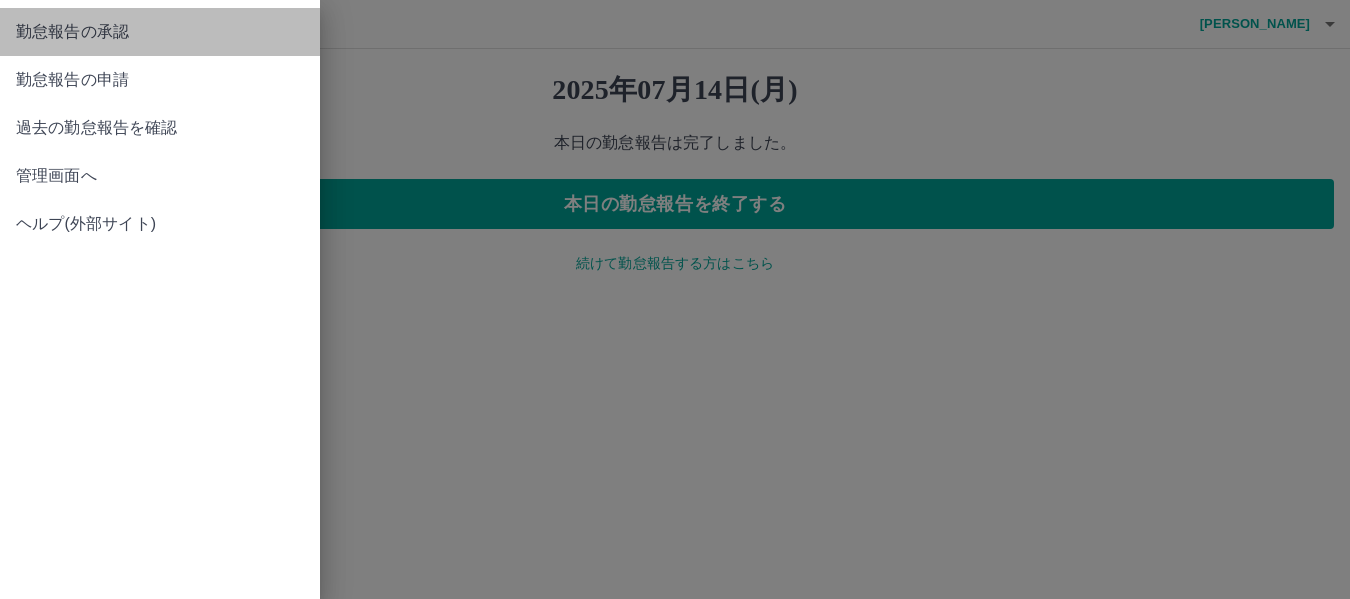 click on "勤怠報告の承認" at bounding box center [160, 32] 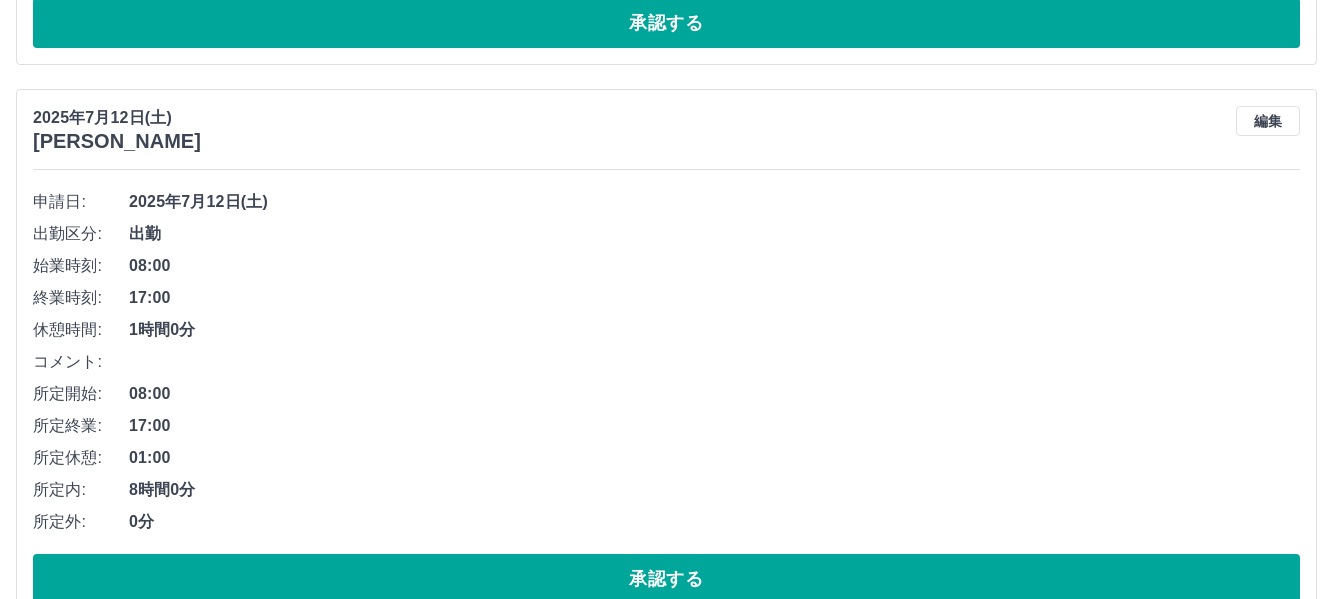 scroll, scrollTop: 1556, scrollLeft: 0, axis: vertical 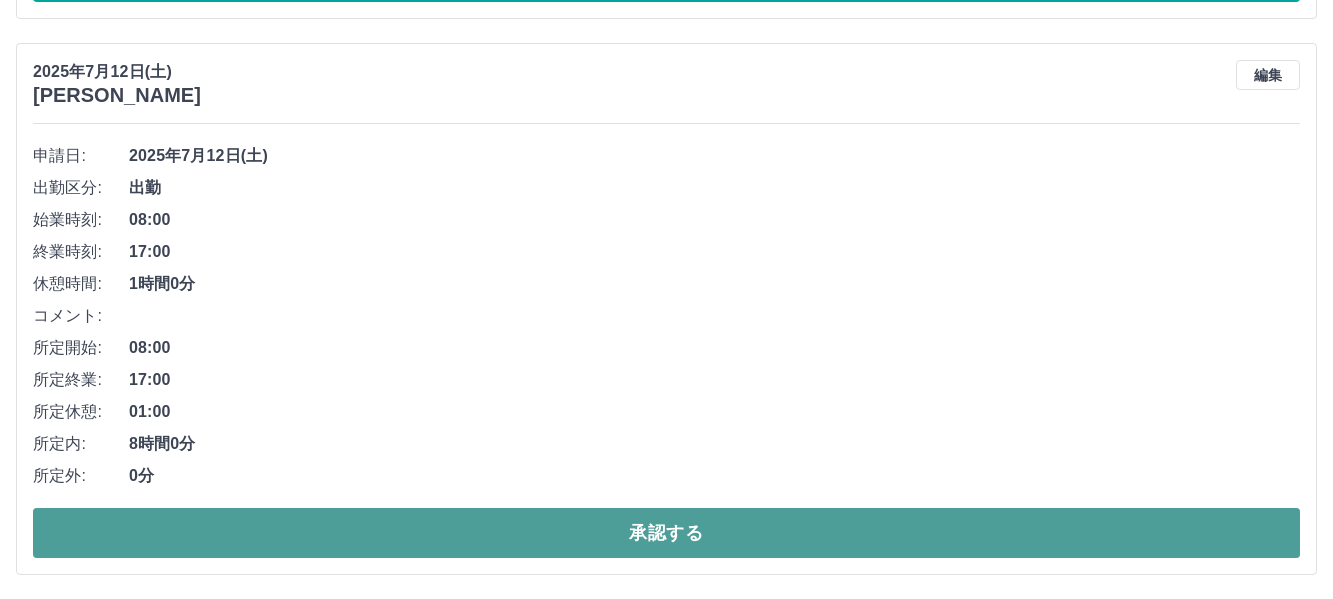 click on "承認する" at bounding box center [666, 533] 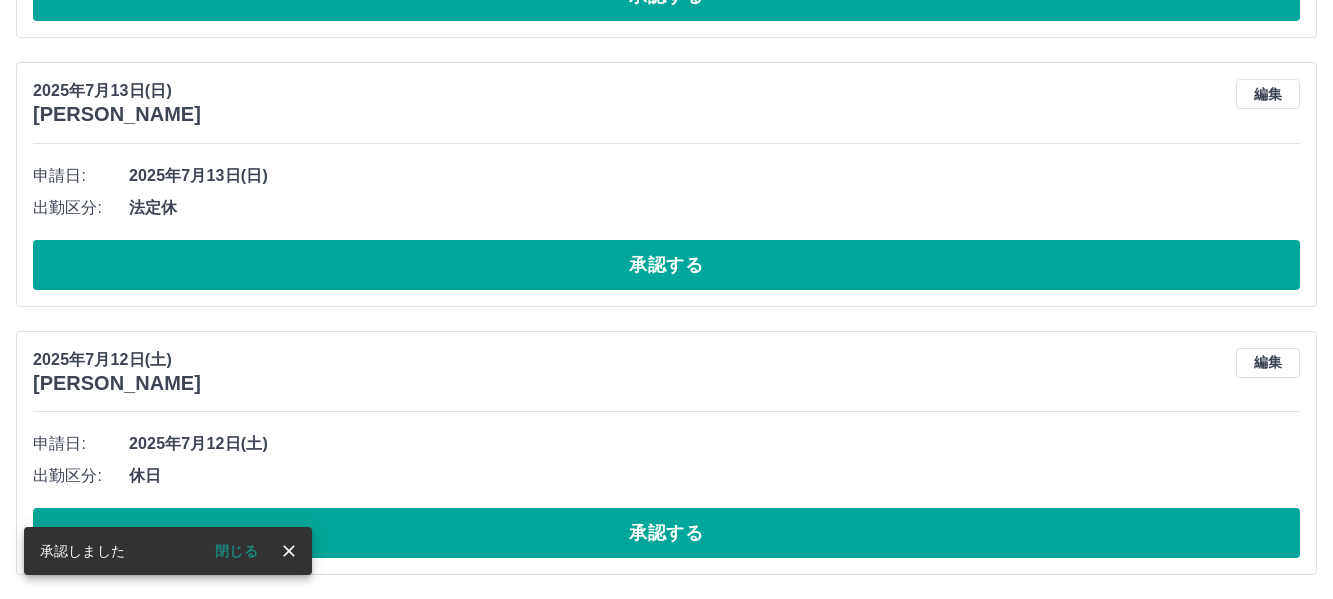 scroll, scrollTop: 1000, scrollLeft: 0, axis: vertical 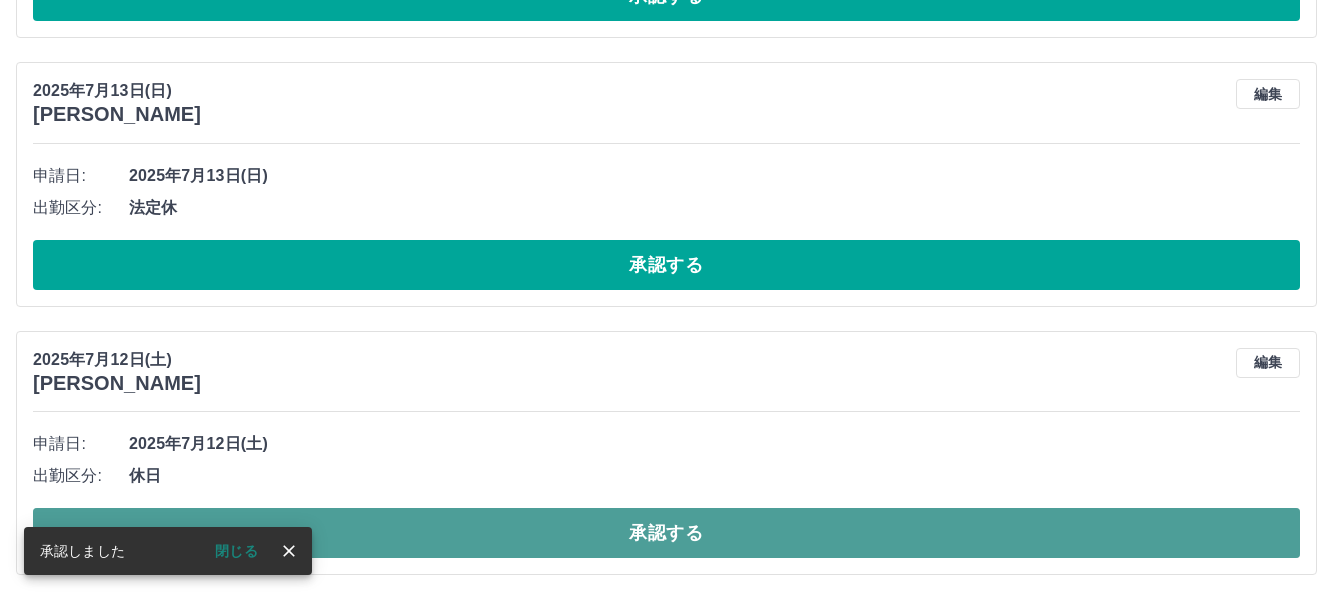 click on "承認する" at bounding box center (666, 533) 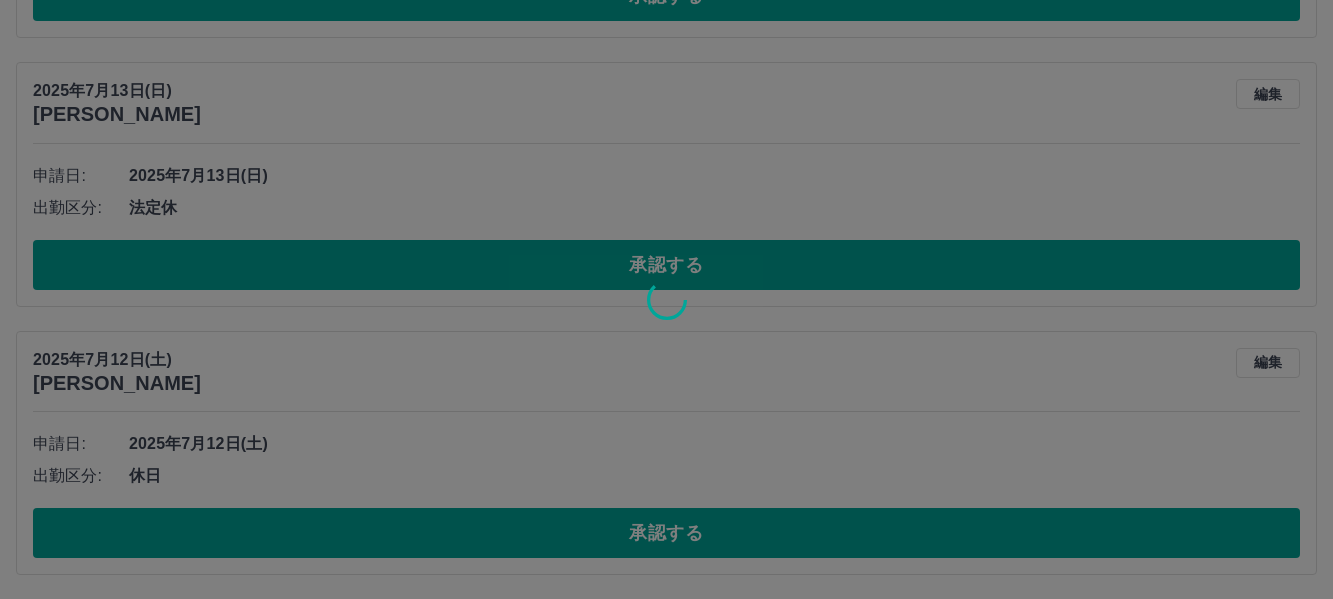 scroll, scrollTop: 732, scrollLeft: 0, axis: vertical 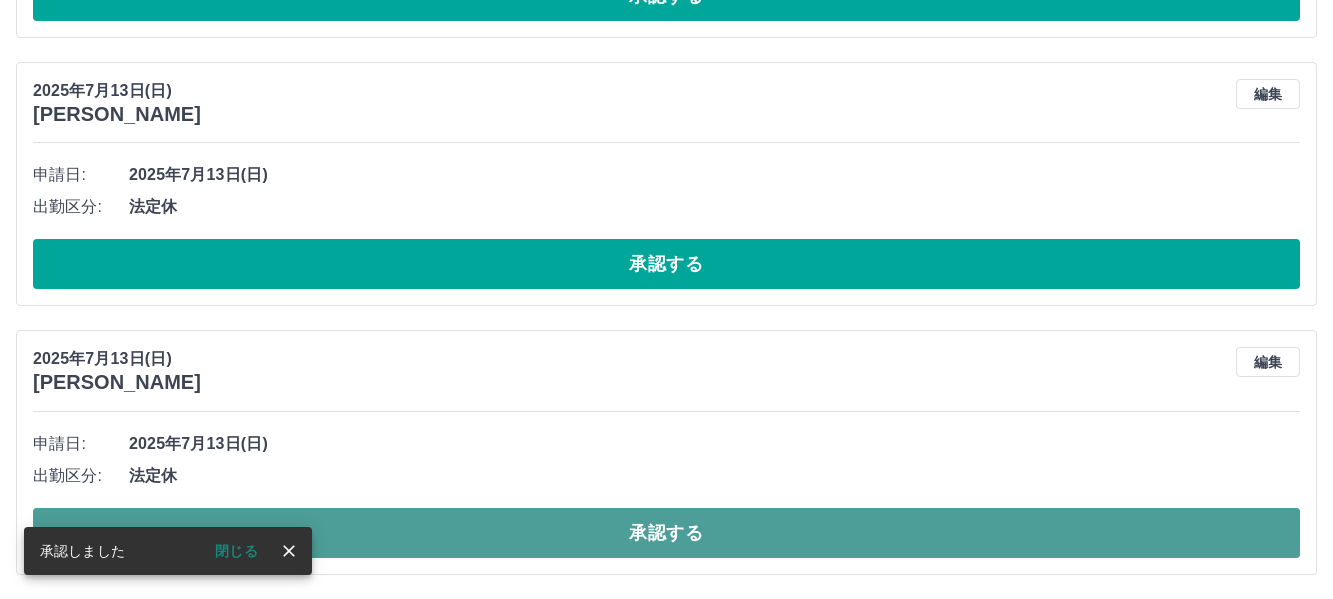 click on "承認する" at bounding box center [666, 533] 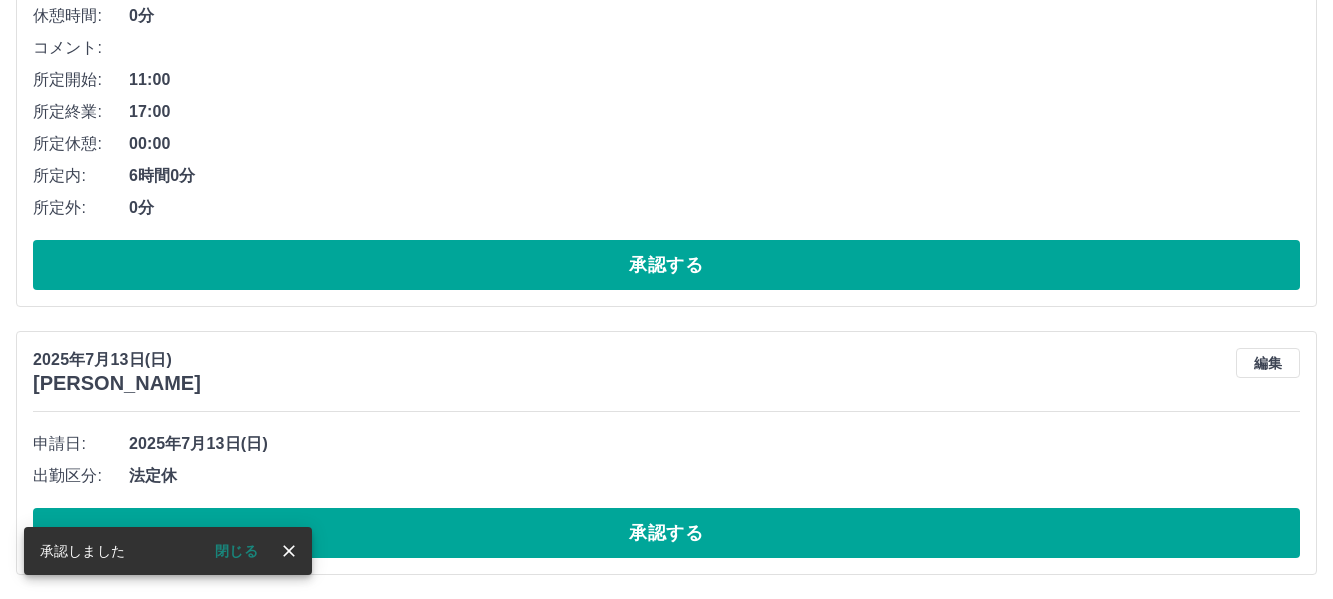 scroll, scrollTop: 463, scrollLeft: 0, axis: vertical 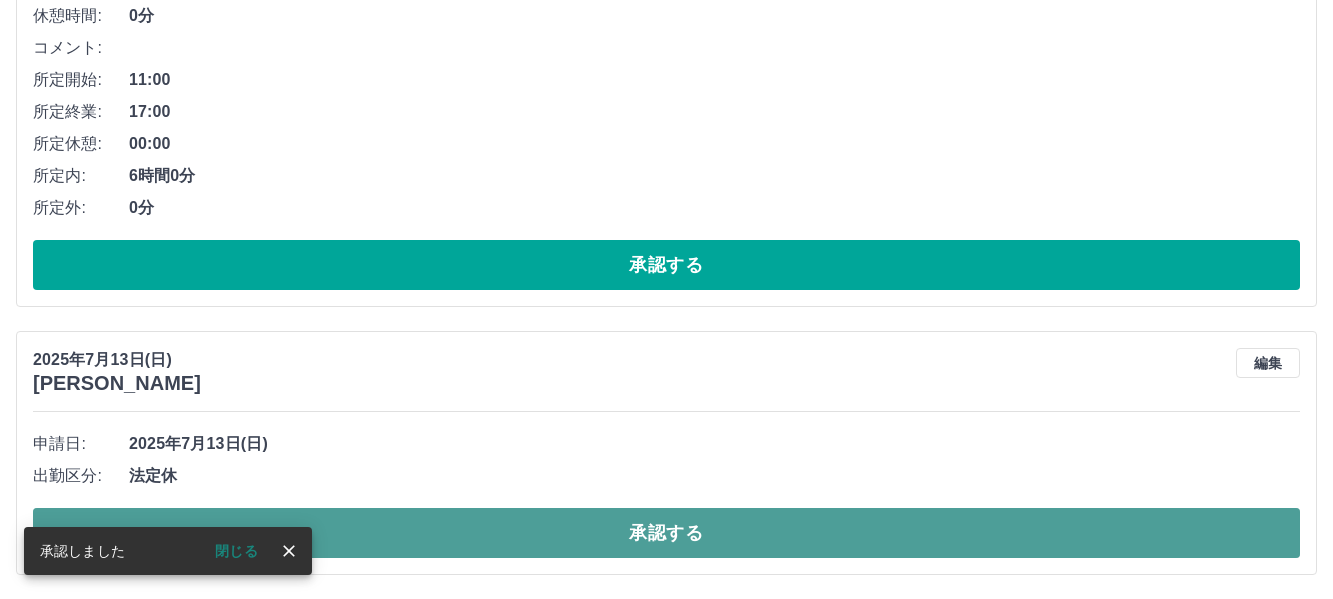 click on "承認する" at bounding box center [666, 533] 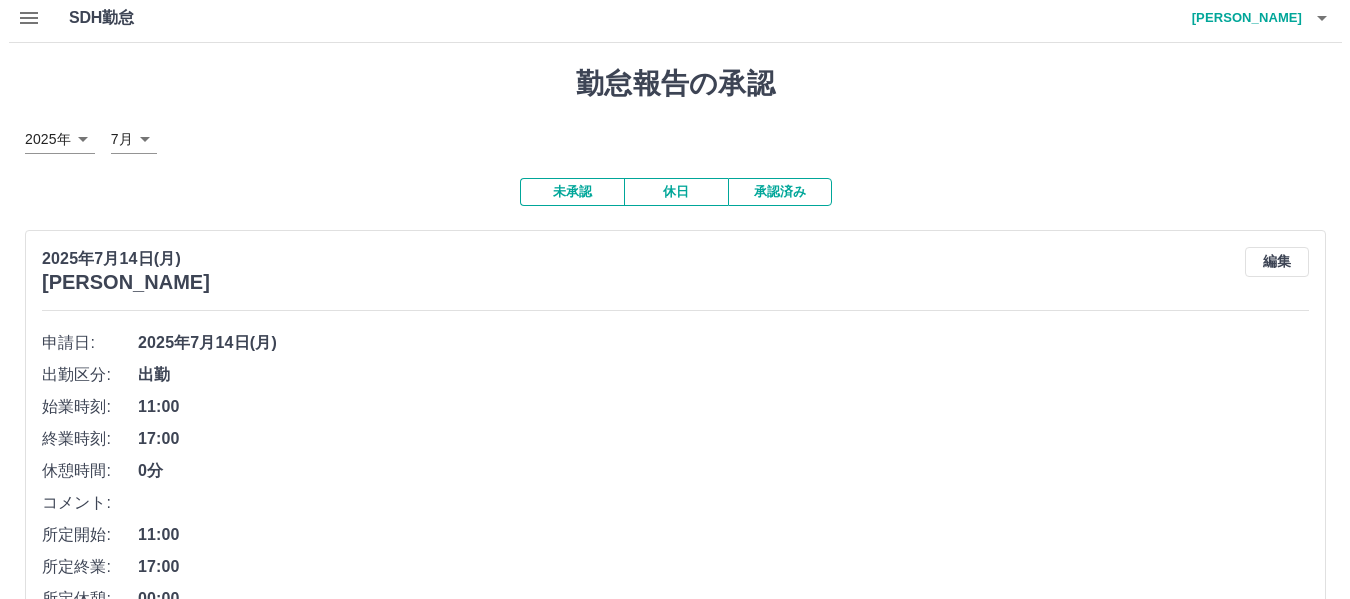 scroll, scrollTop: 0, scrollLeft: 0, axis: both 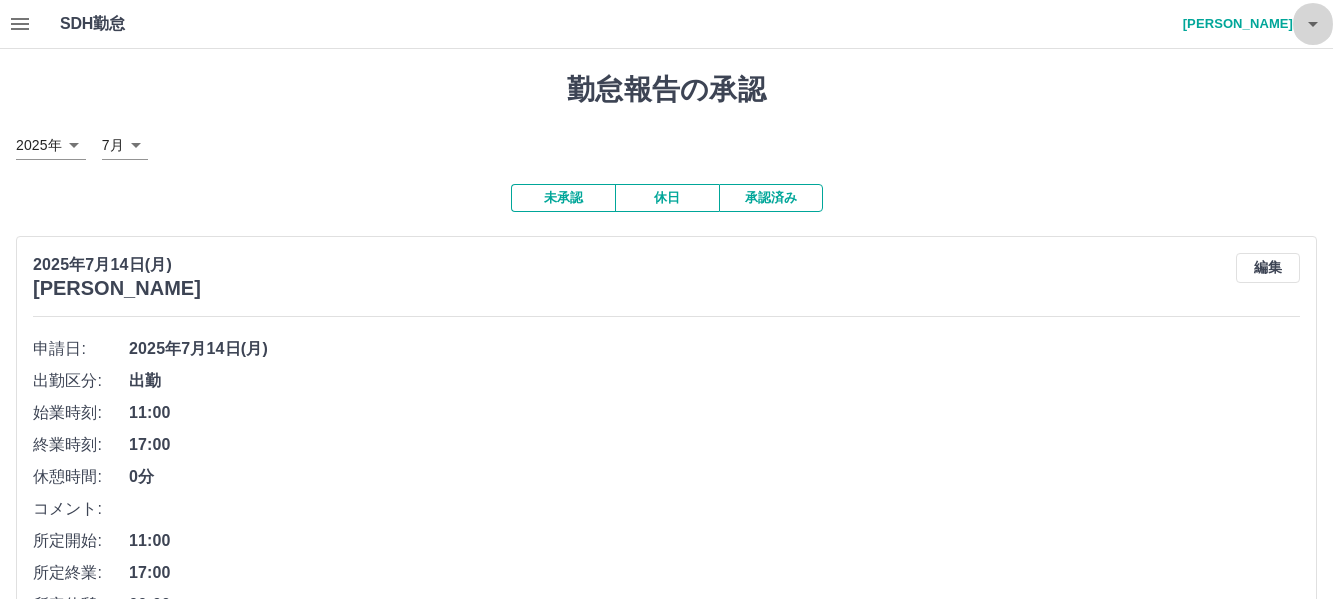 click 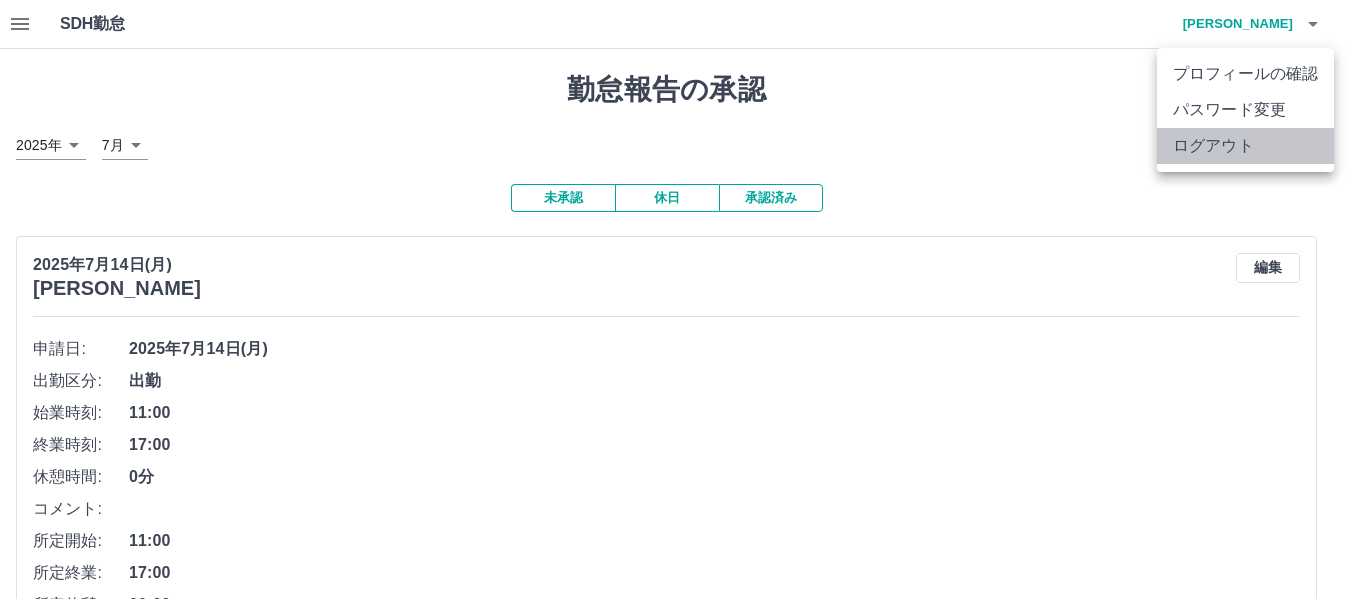 click on "ログアウト" at bounding box center [1245, 146] 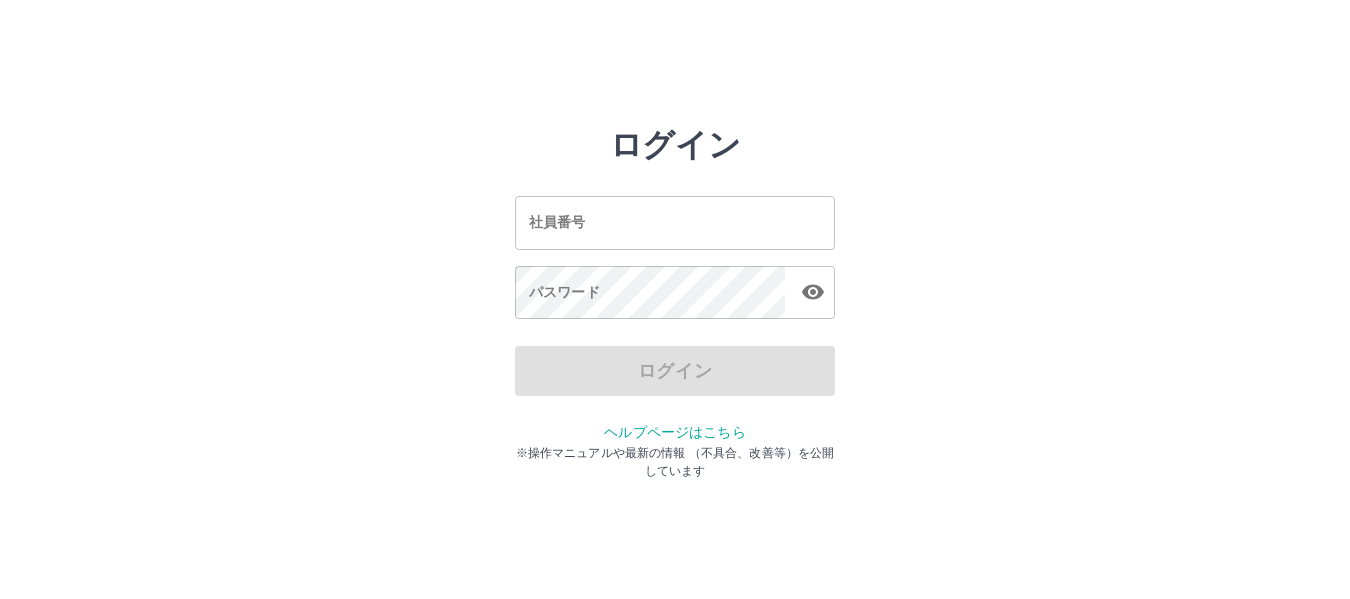 scroll, scrollTop: 0, scrollLeft: 0, axis: both 